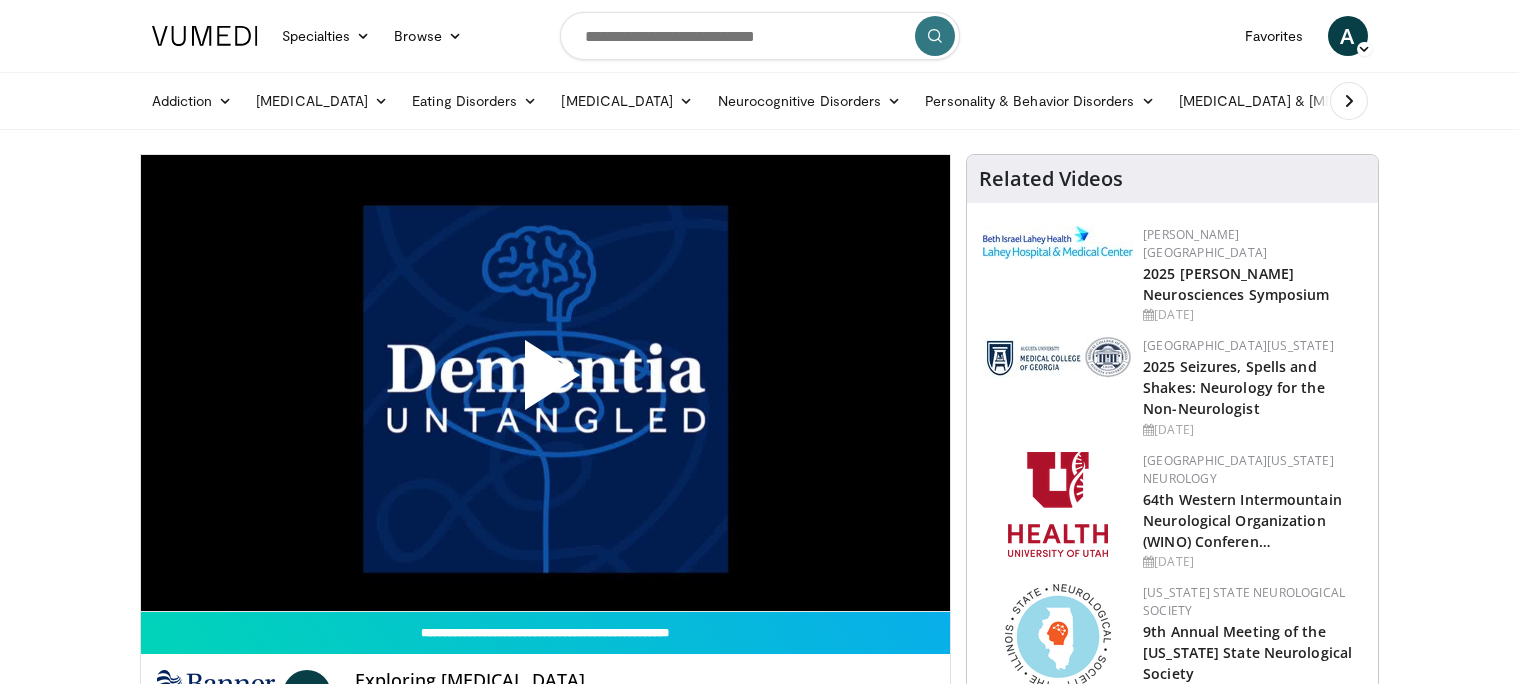 scroll, scrollTop: 0, scrollLeft: 0, axis: both 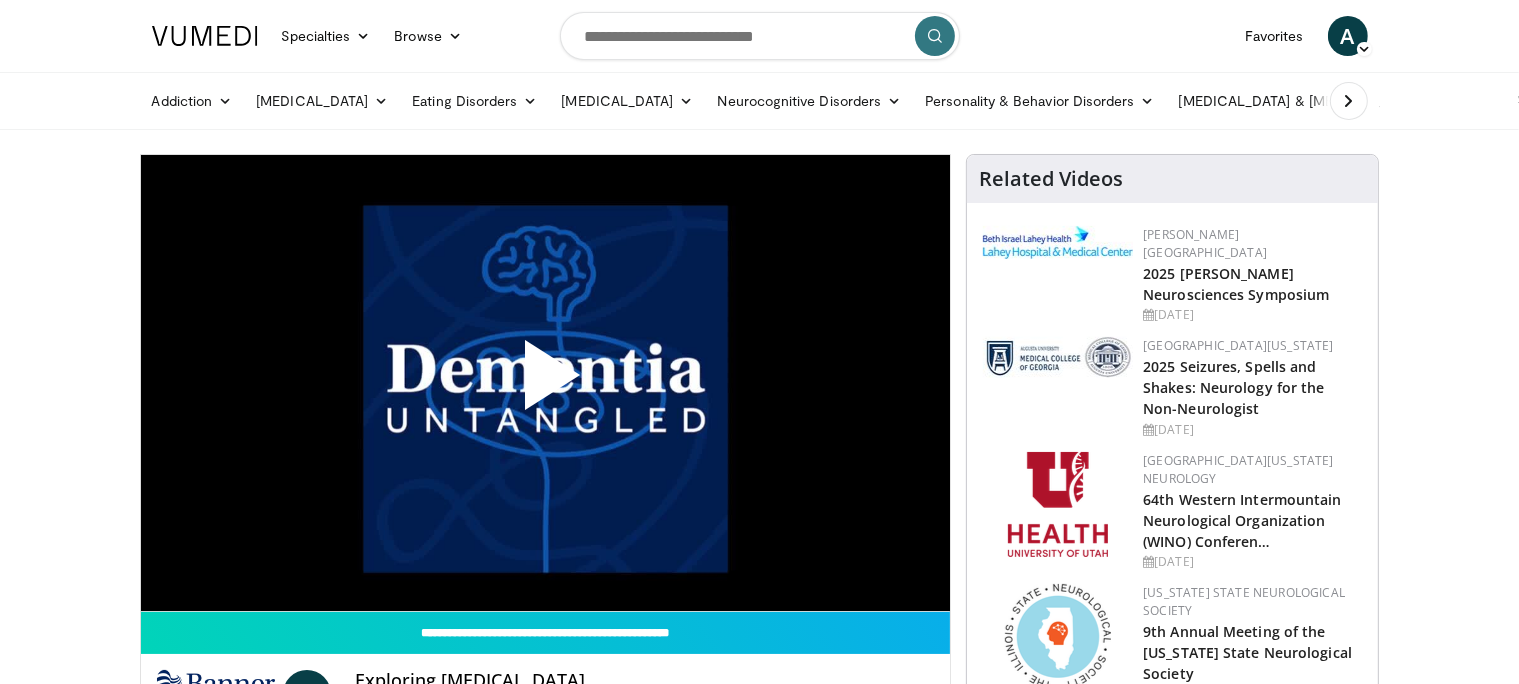 click at bounding box center [545, 383] 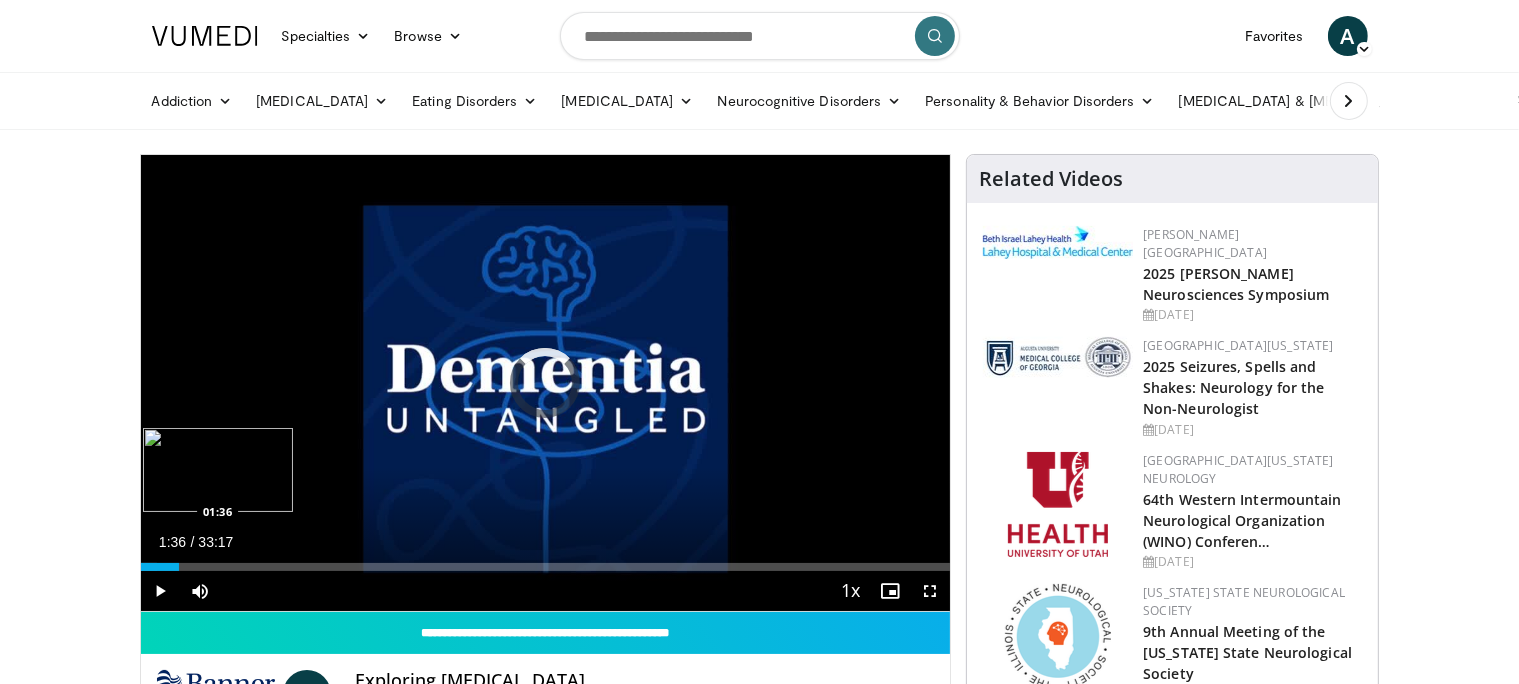 click on "Loaded :  1.98% 01:36 01:36" at bounding box center [546, 567] 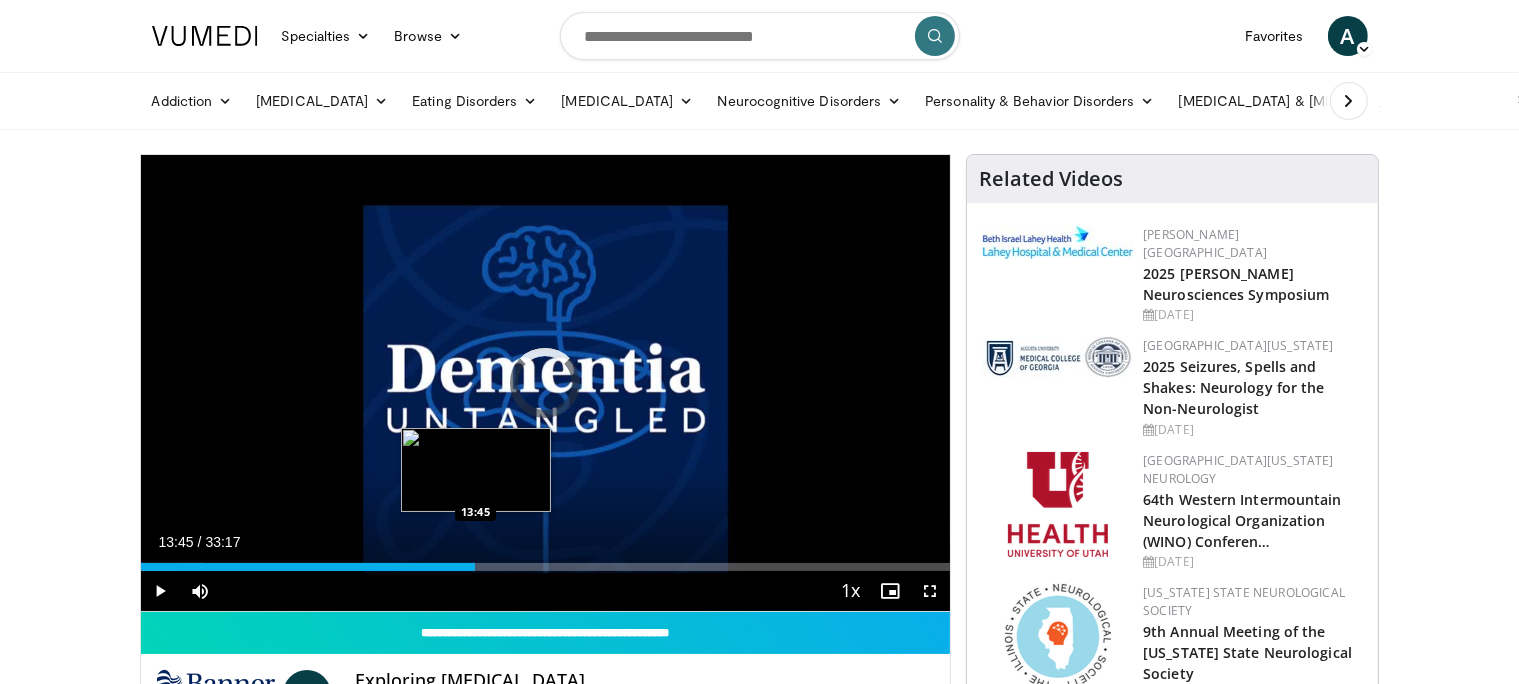 click on "Loaded :  8.02% 13:45 13:45" at bounding box center (546, 567) 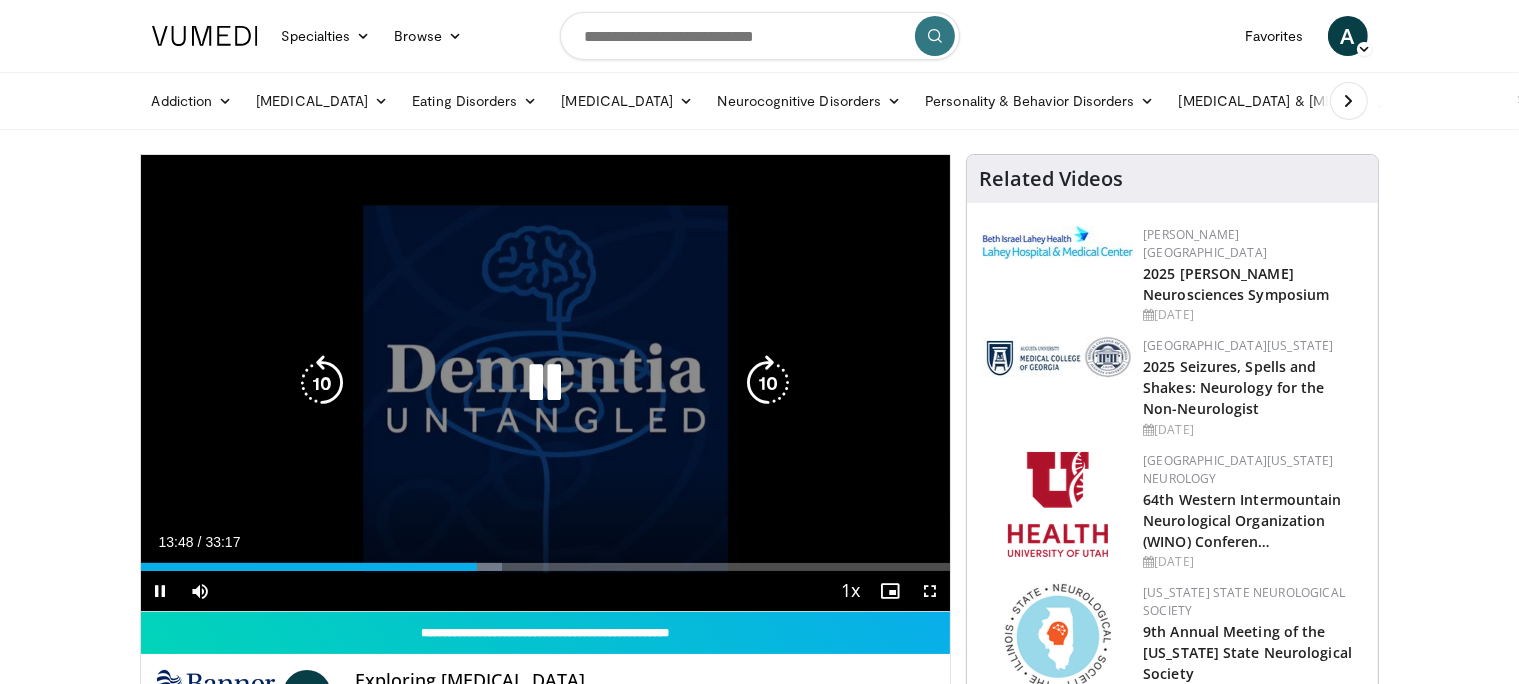 click on "**********" at bounding box center (546, 383) 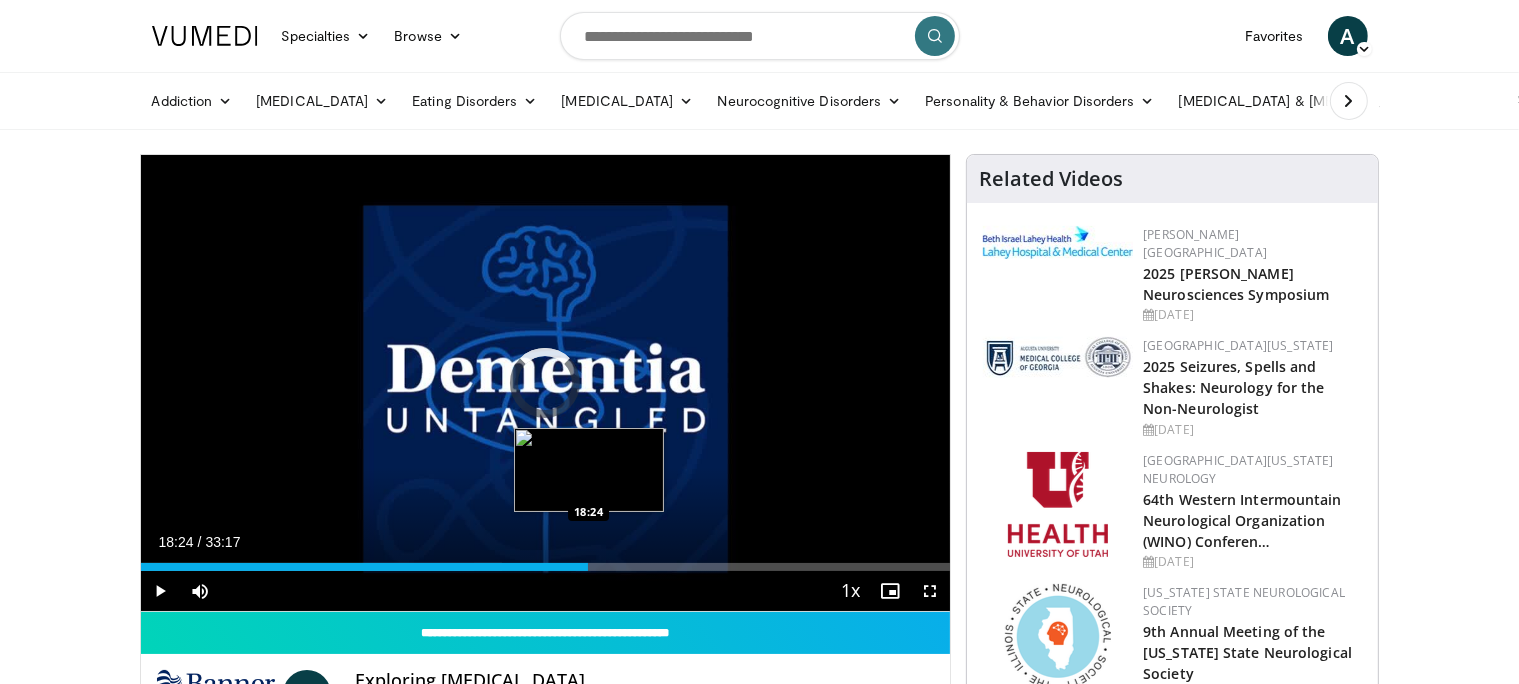 click on "Loaded :  44.61% 13:49 18:24" at bounding box center (546, 567) 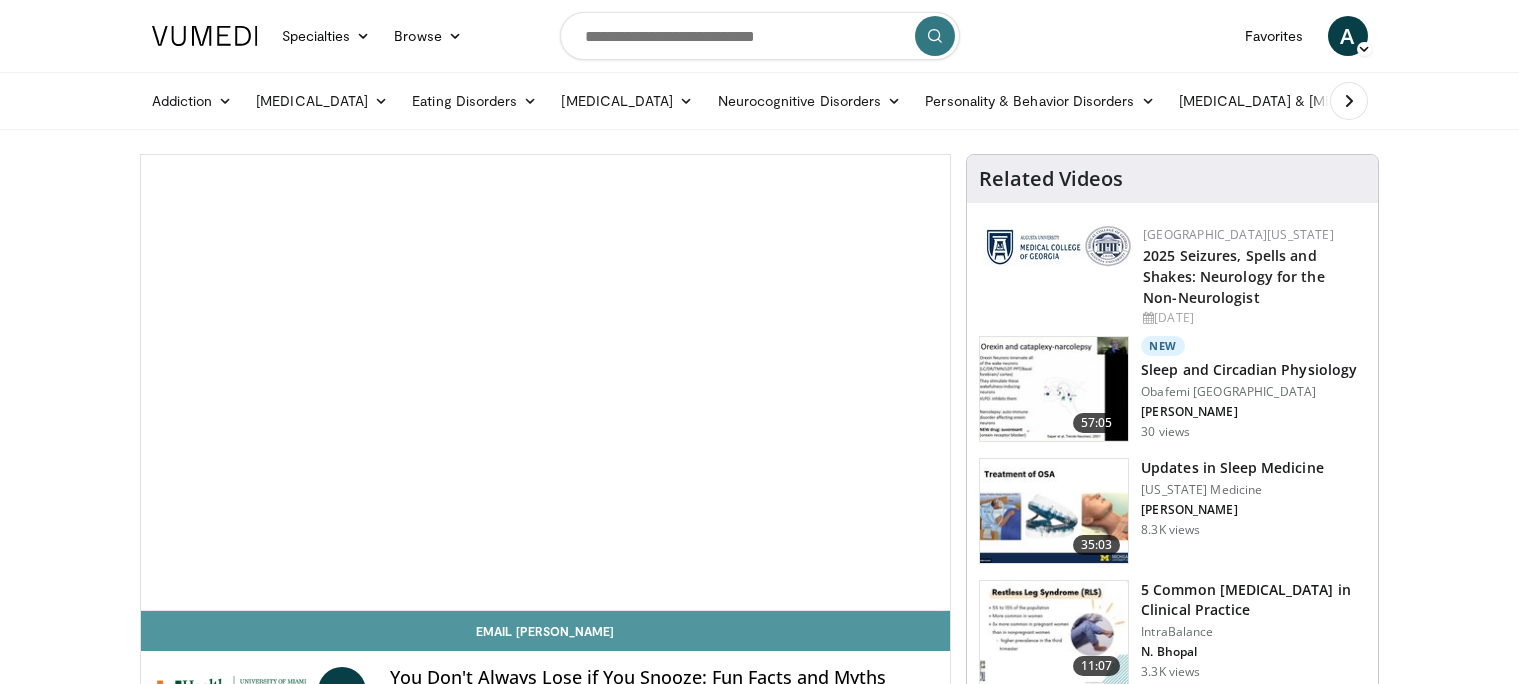 scroll, scrollTop: 0, scrollLeft: 0, axis: both 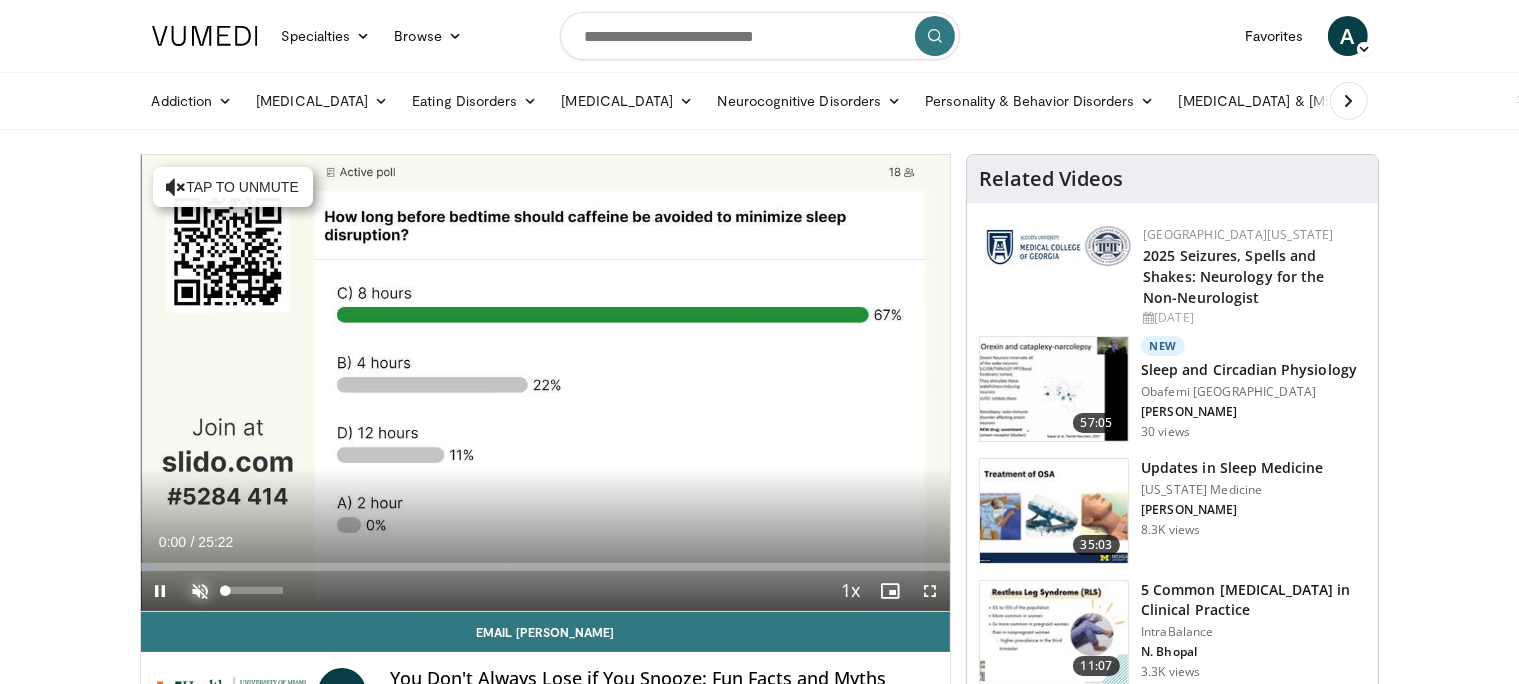click at bounding box center [201, 591] 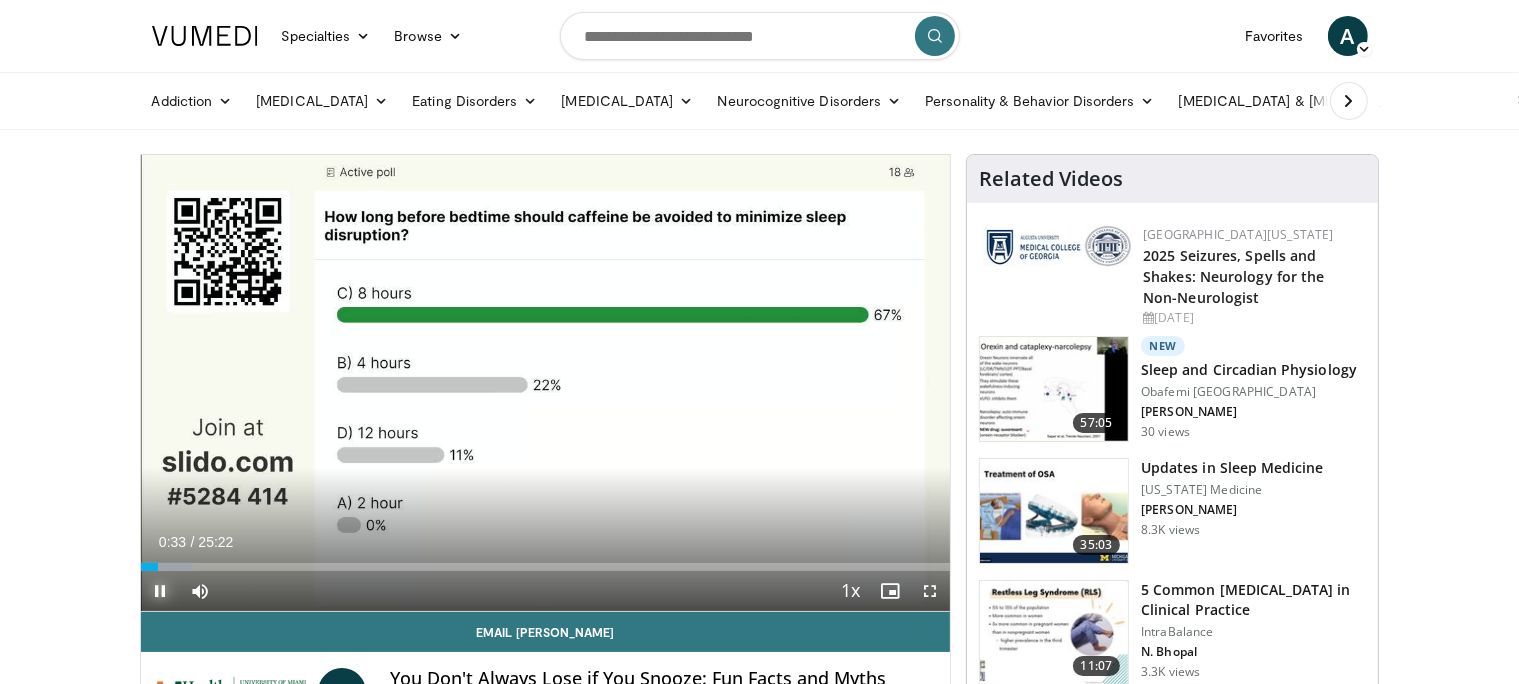 click at bounding box center [161, 591] 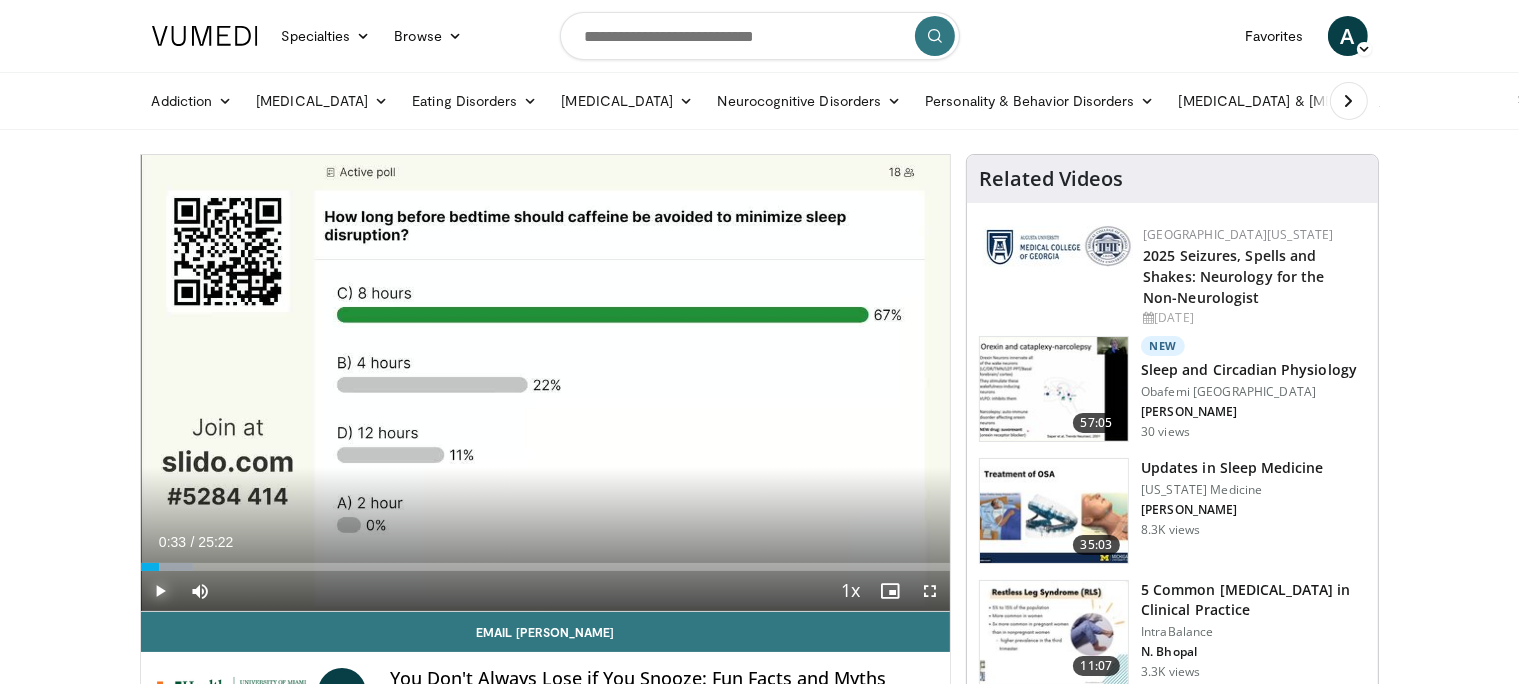 click at bounding box center (161, 591) 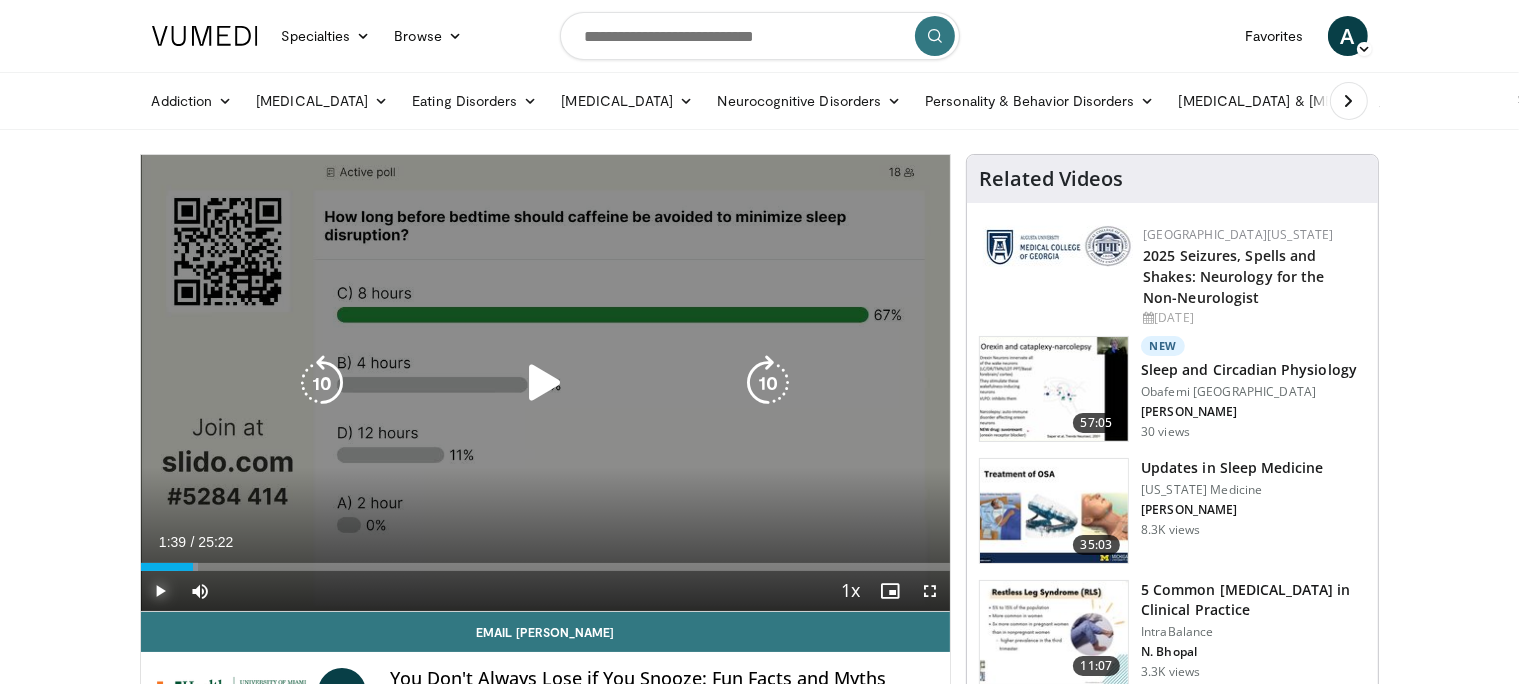 click at bounding box center [188, 567] 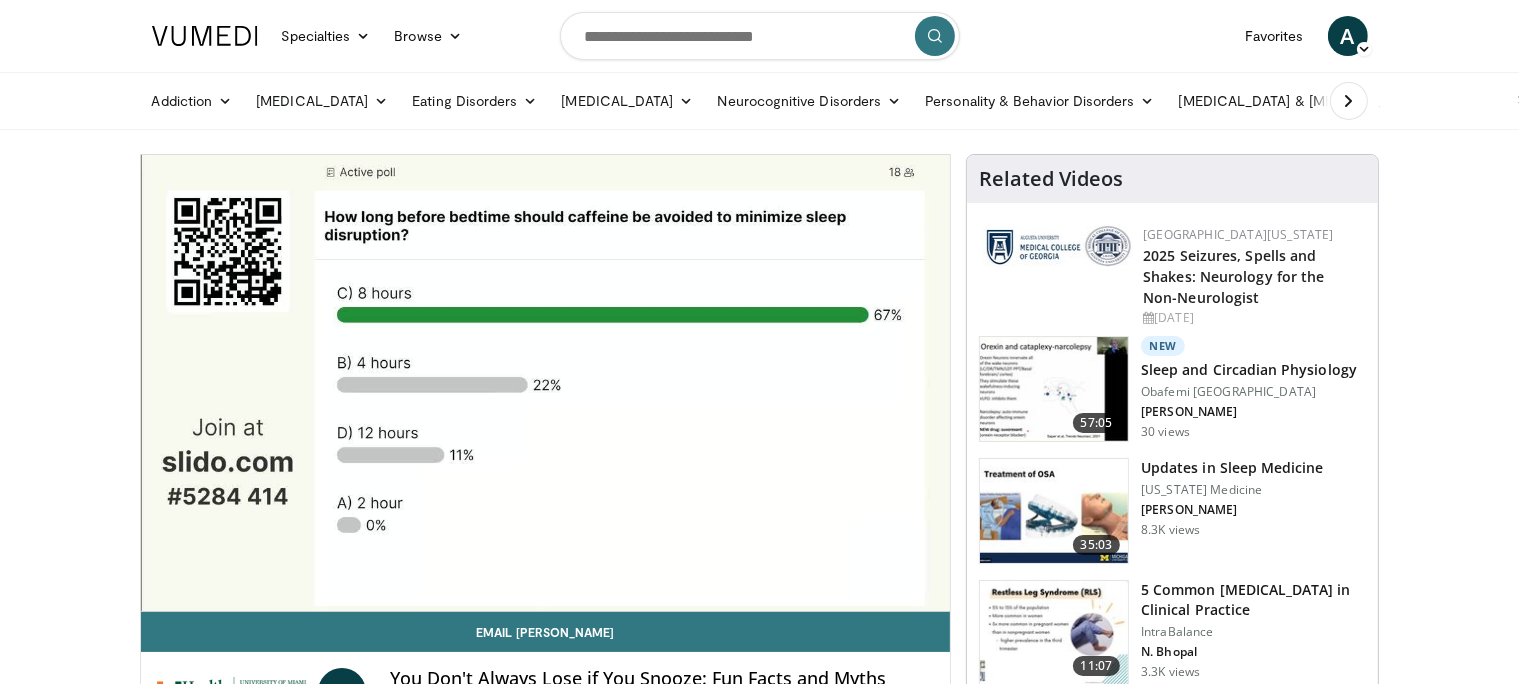 click on "10 seconds
Tap to unmute" at bounding box center (546, 383) 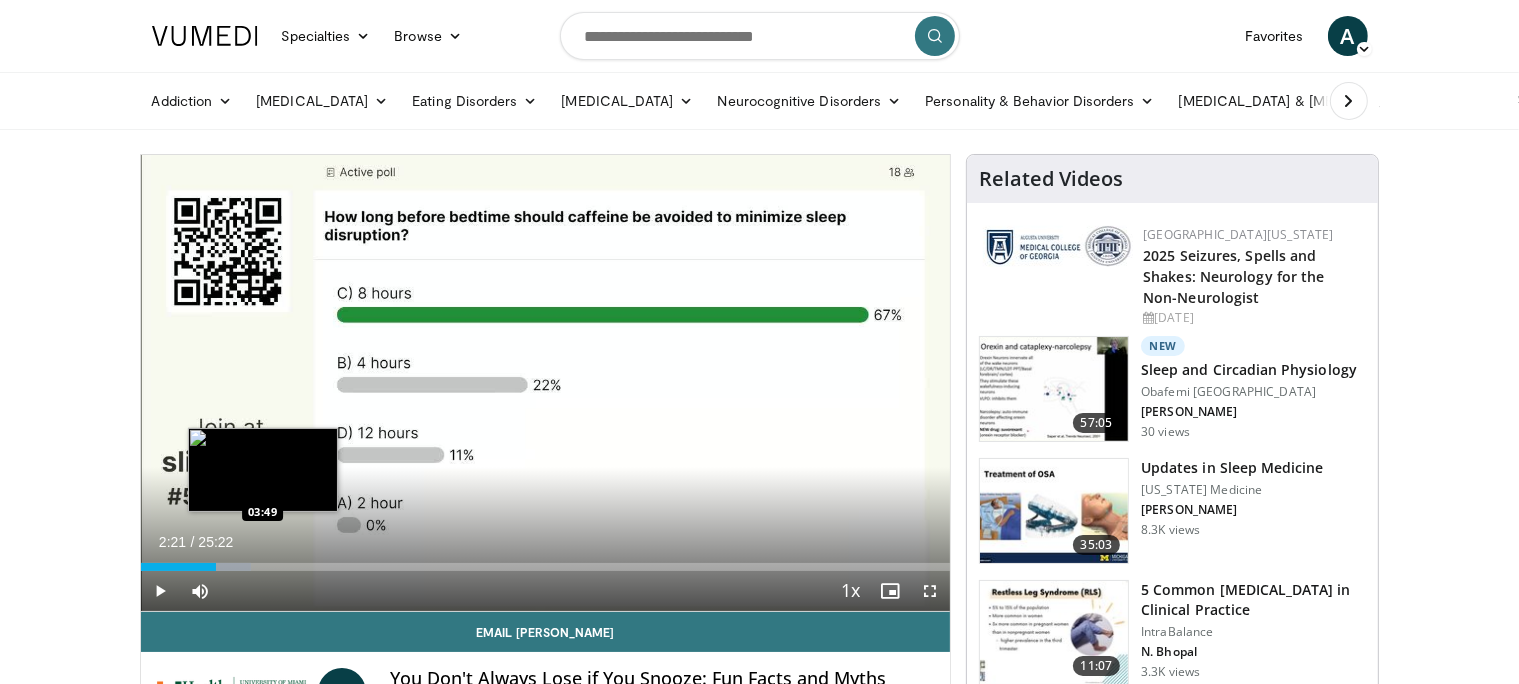 click on "Loaded :  13.68% 02:21 03:49" at bounding box center (546, 561) 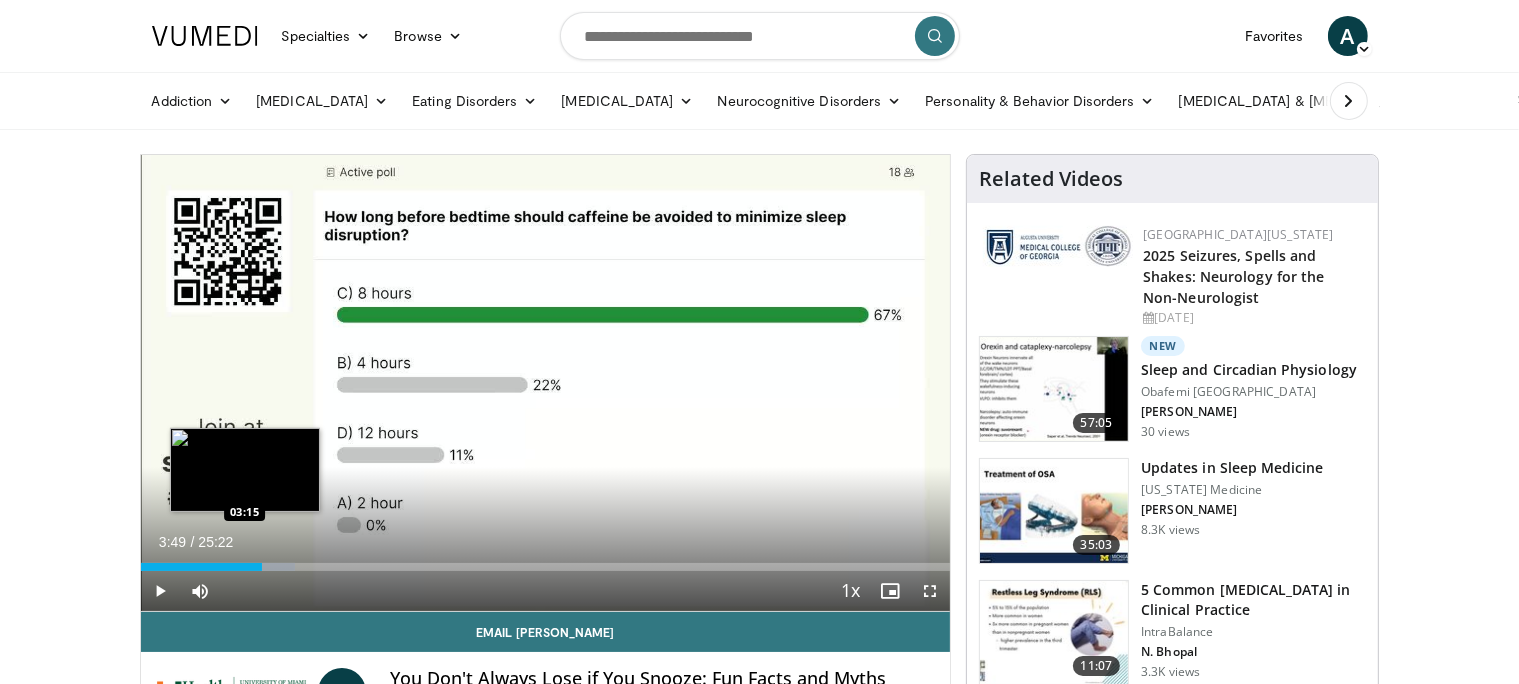 click on "03:49" at bounding box center [202, 567] 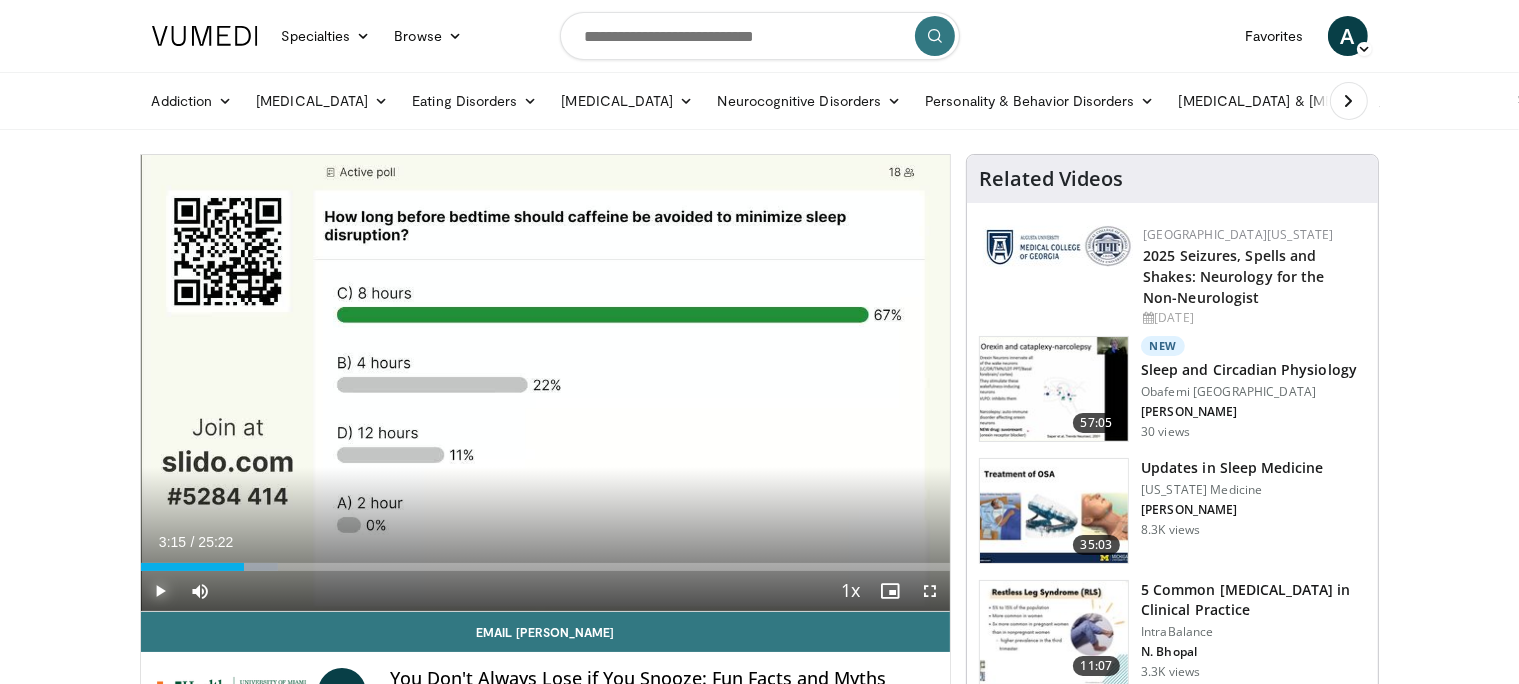 click at bounding box center (161, 591) 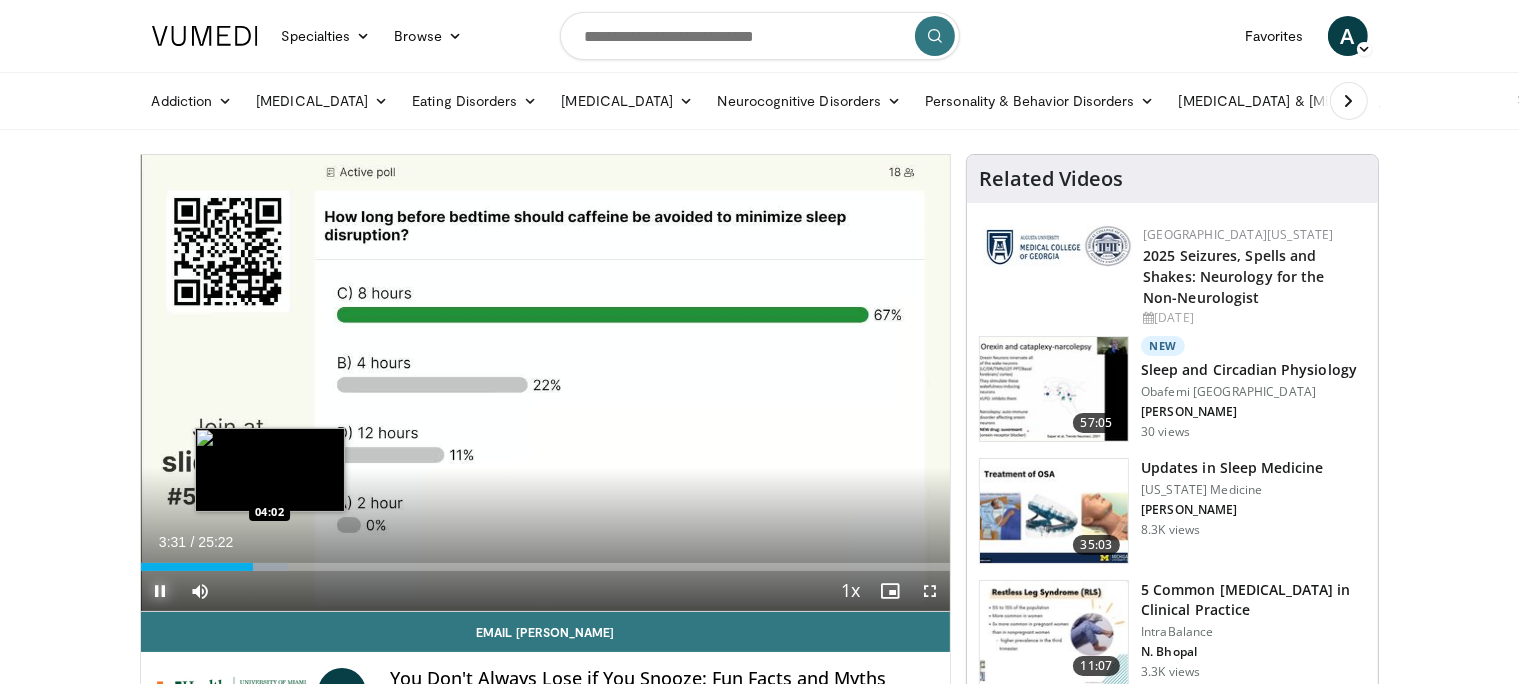 click at bounding box center [265, 567] 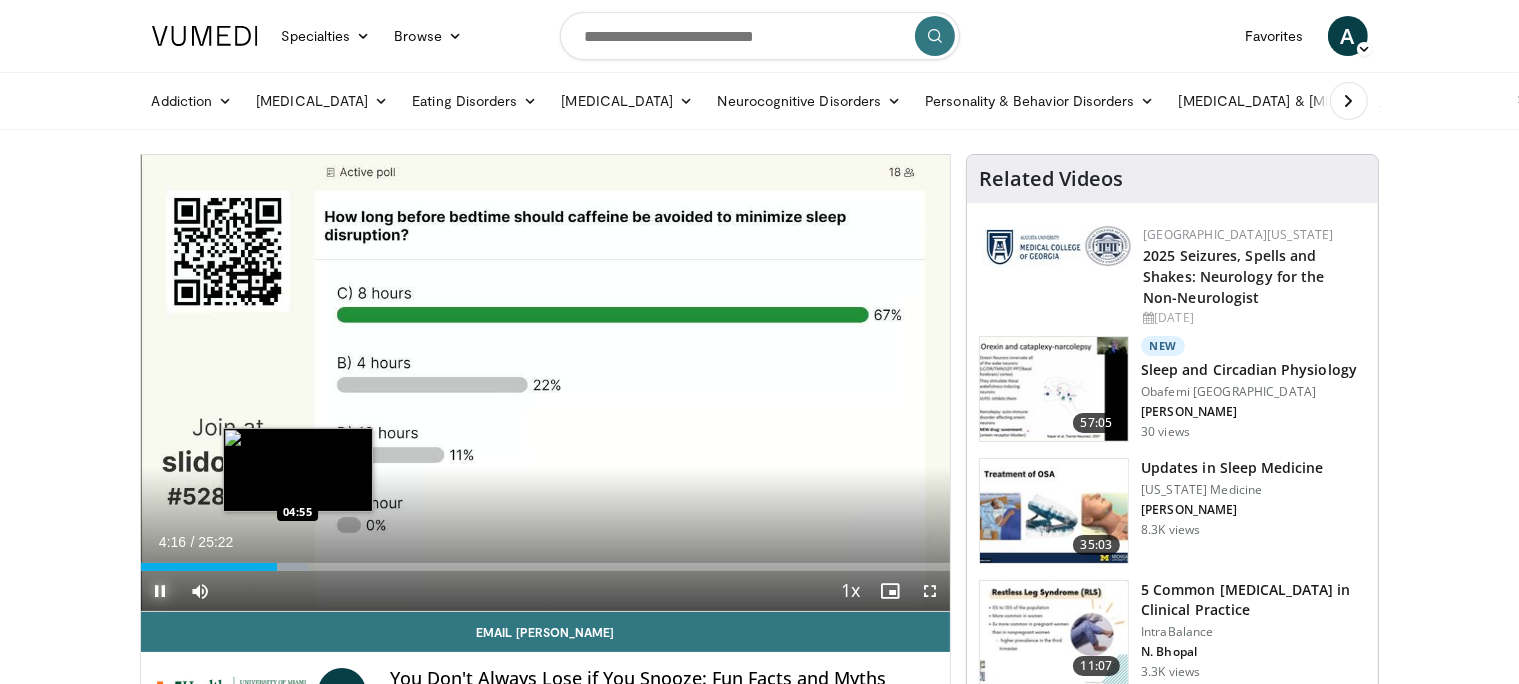 click at bounding box center [284, 567] 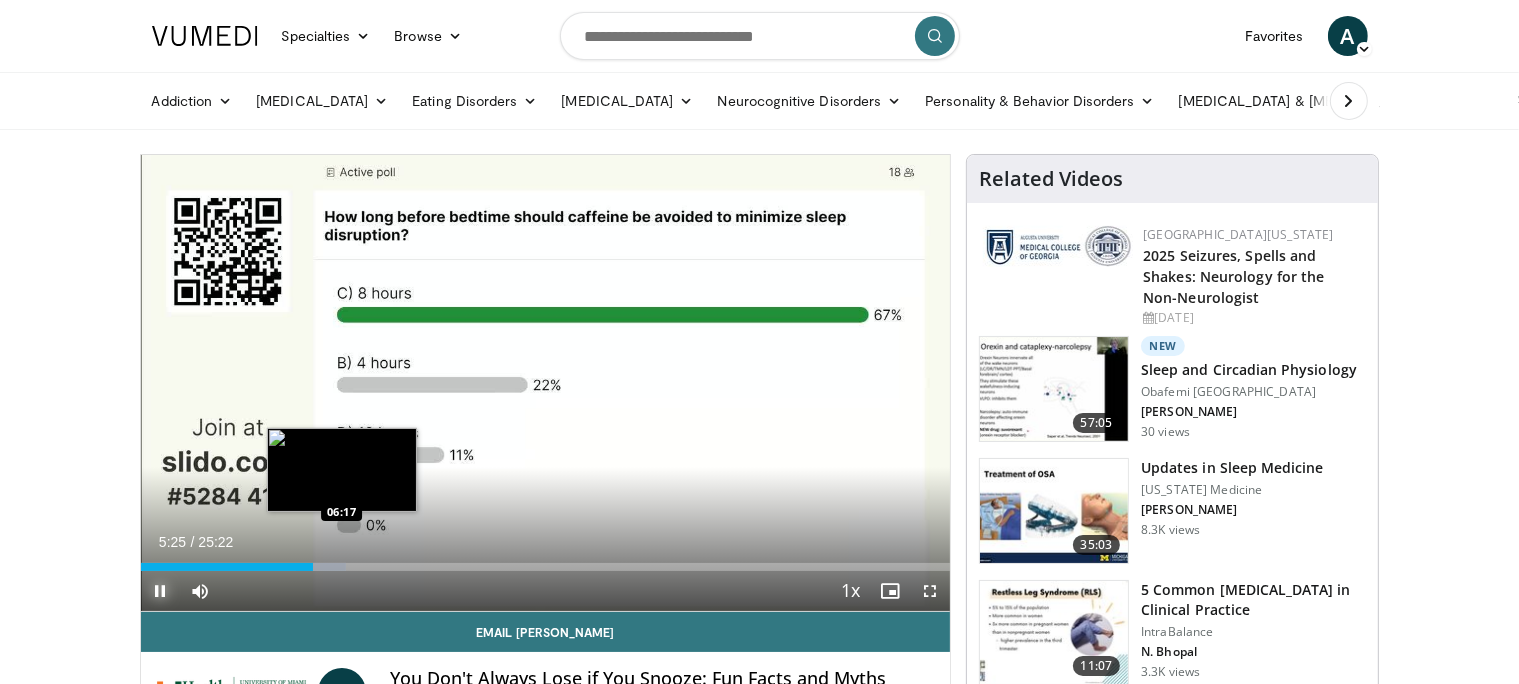 click on "Loaded :  25.41% 05:25 06:17" at bounding box center (546, 567) 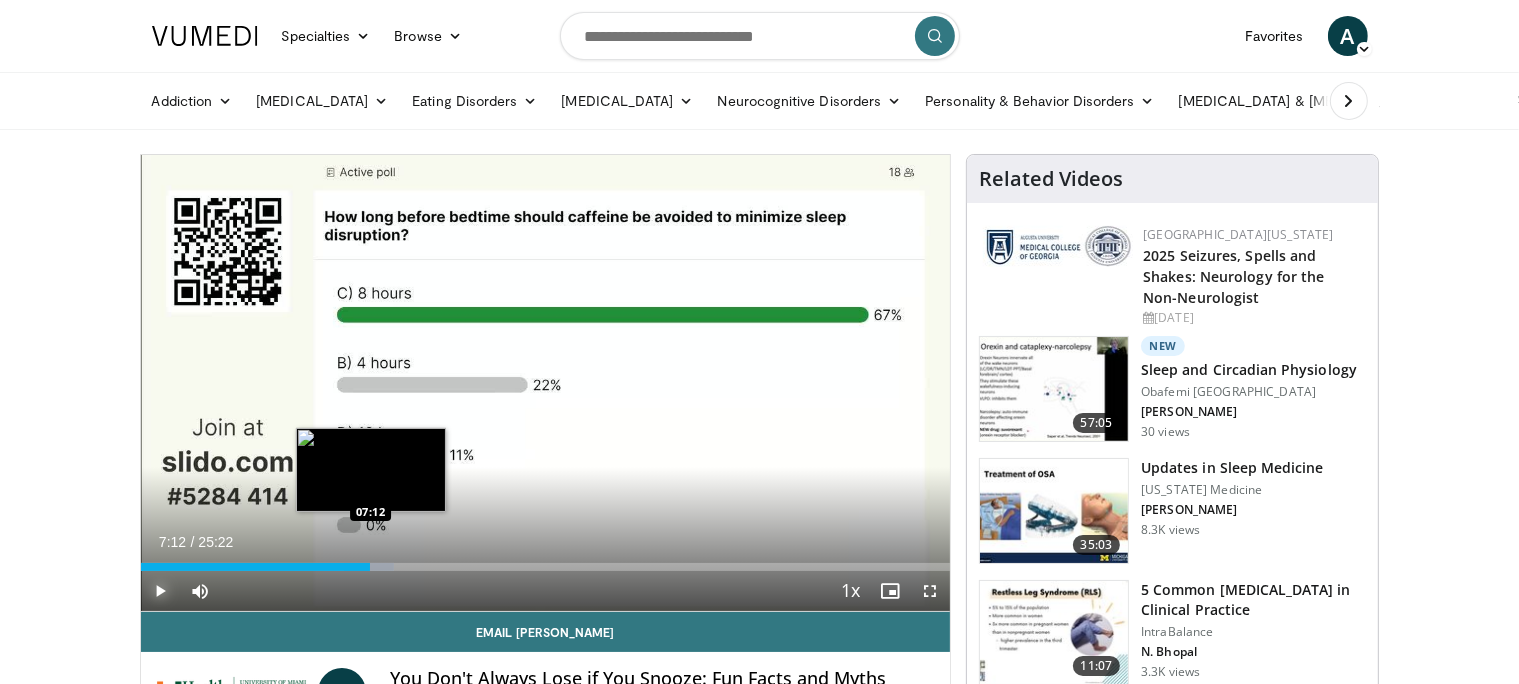 click at bounding box center [369, 567] 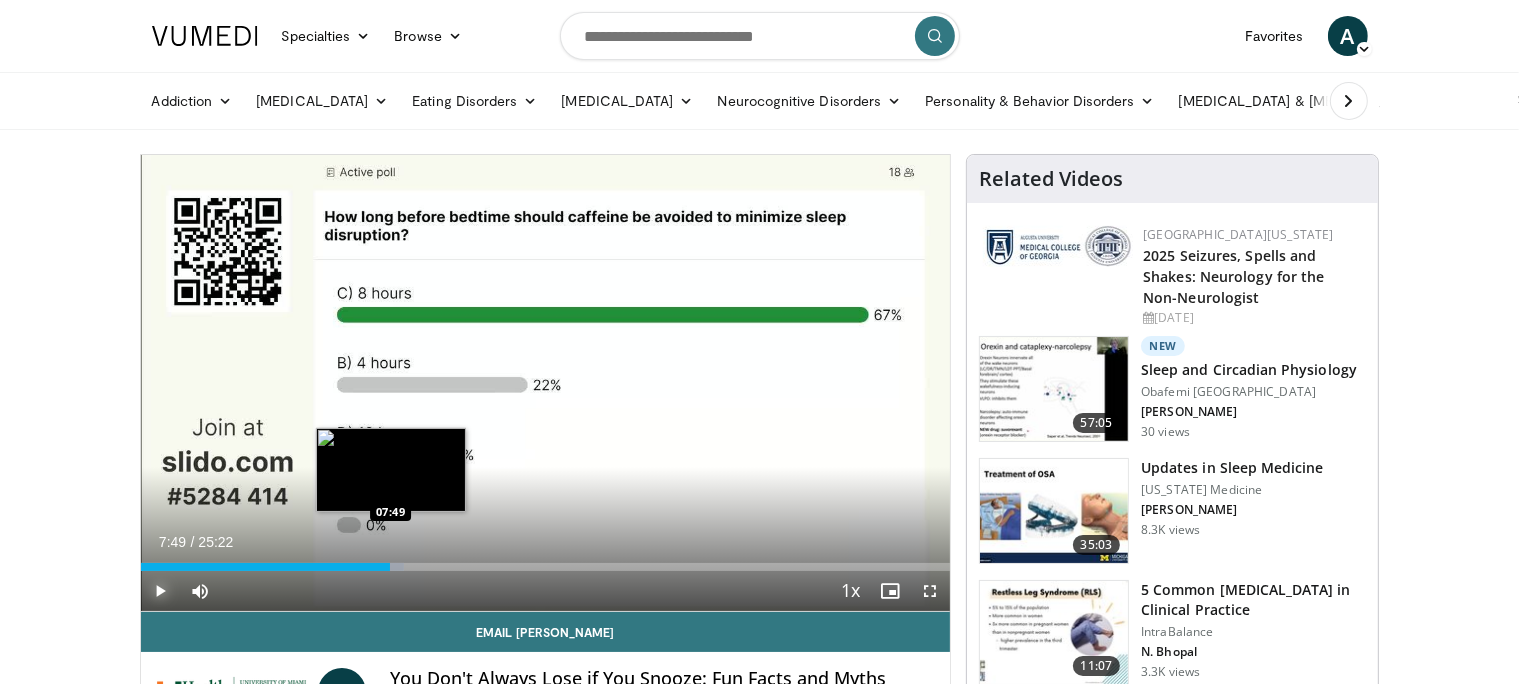 click at bounding box center [380, 567] 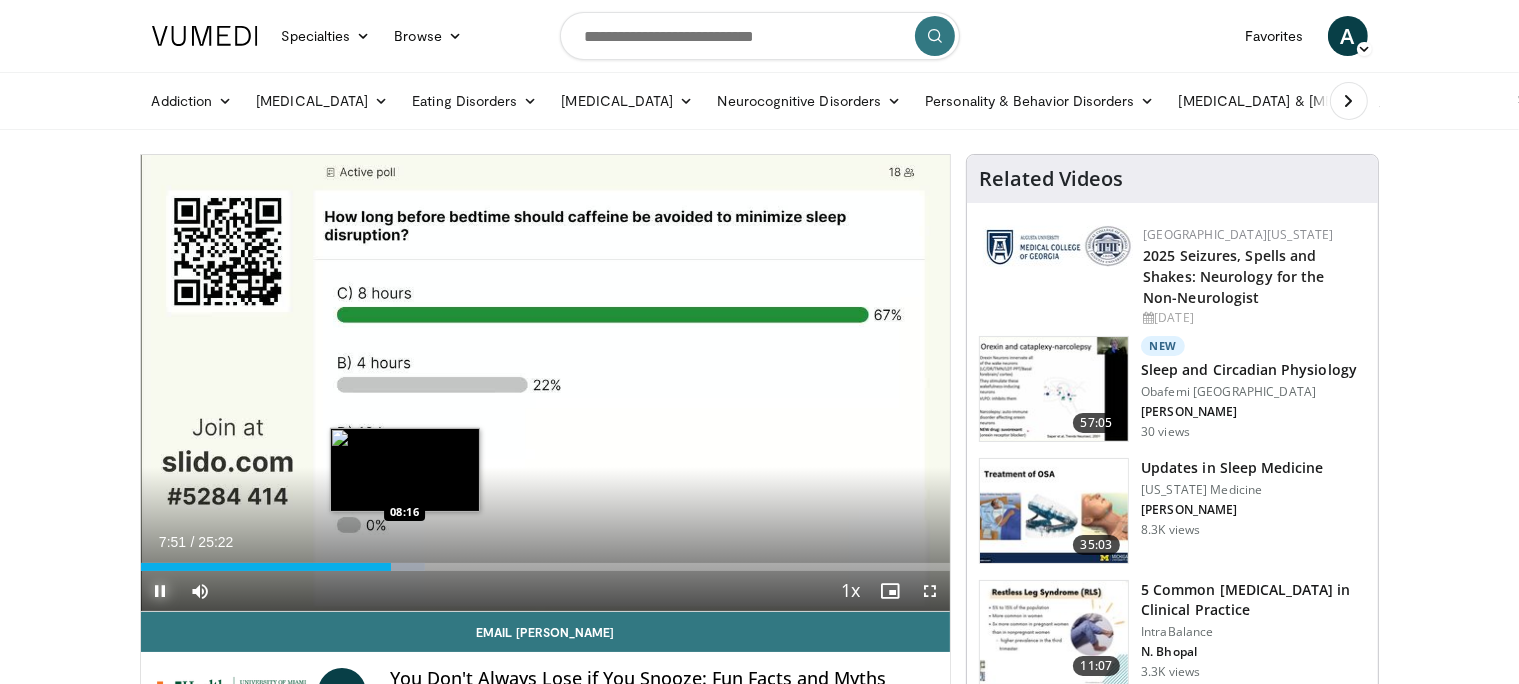 click at bounding box center [401, 567] 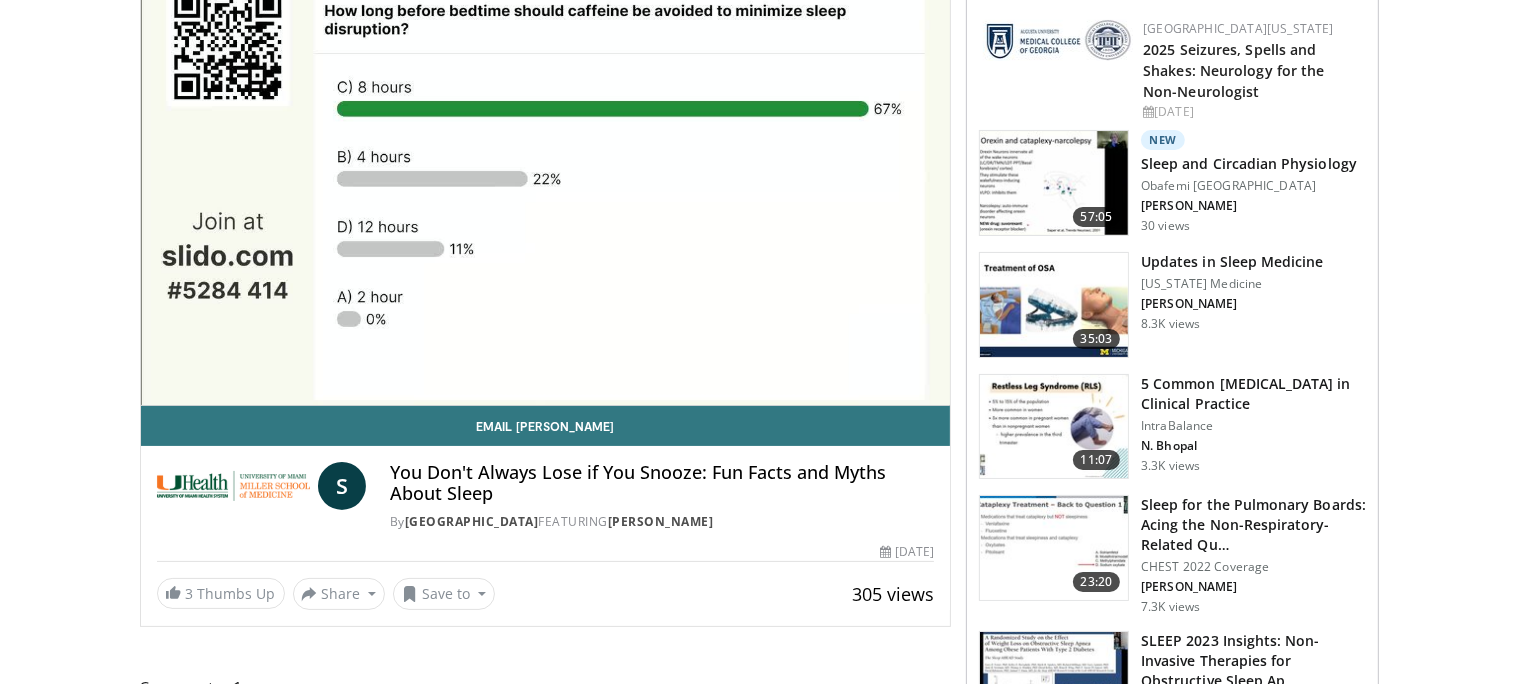 scroll, scrollTop: 211, scrollLeft: 0, axis: vertical 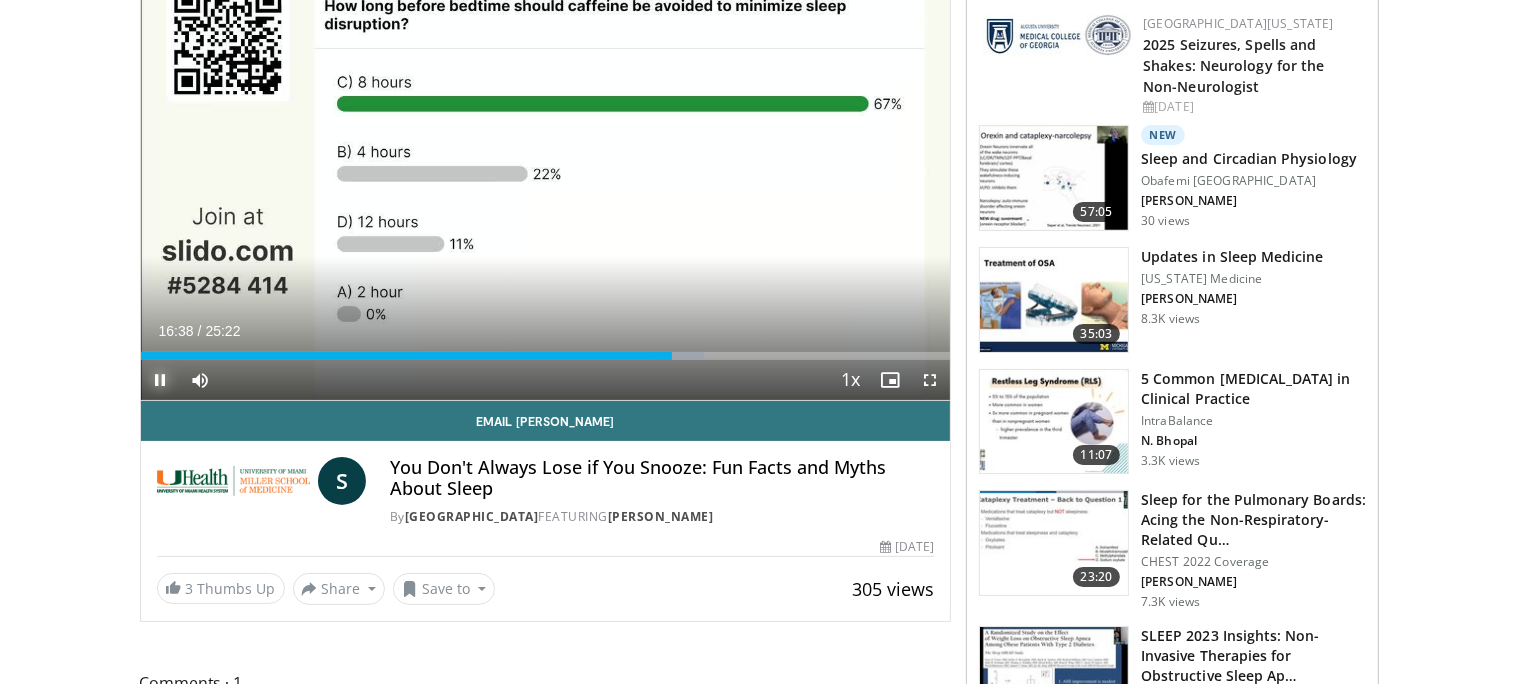 click at bounding box center [161, 380] 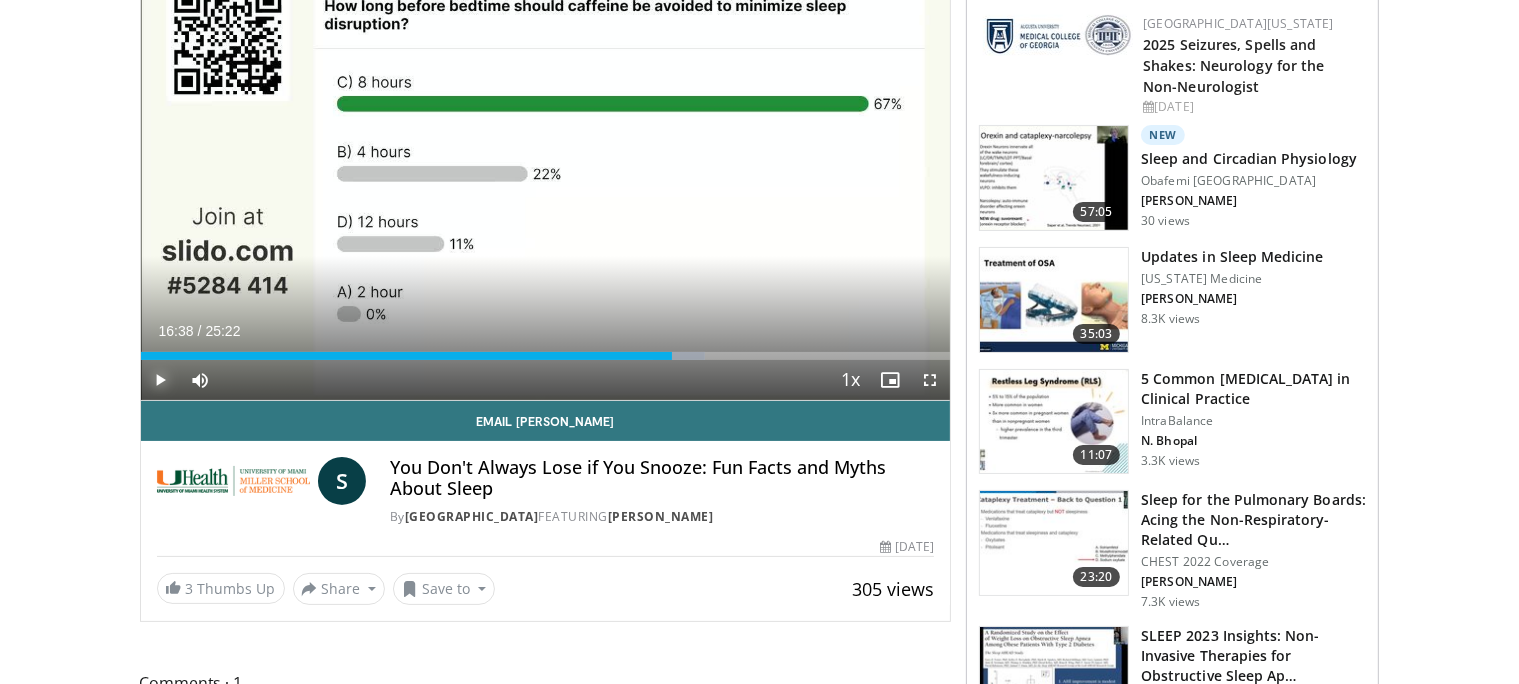 click at bounding box center [161, 380] 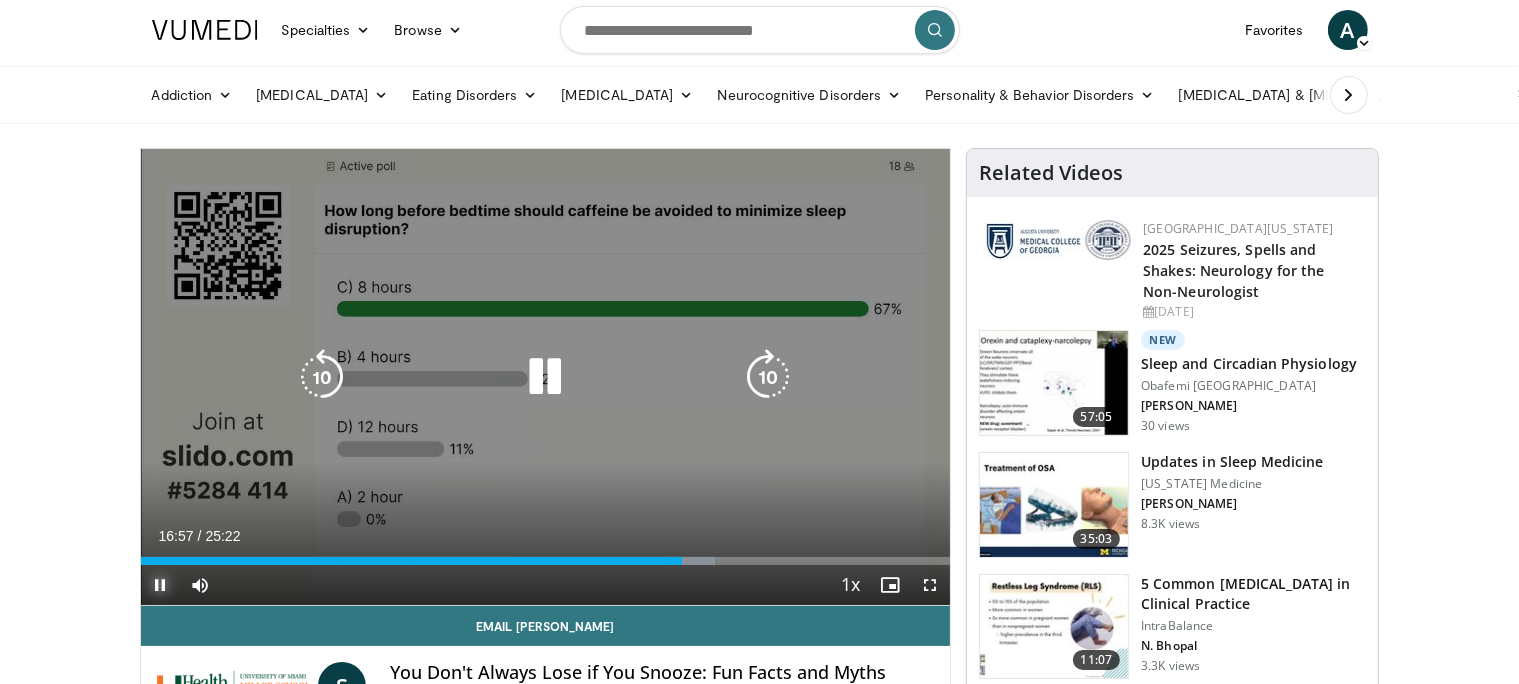 scroll, scrollTop: 0, scrollLeft: 0, axis: both 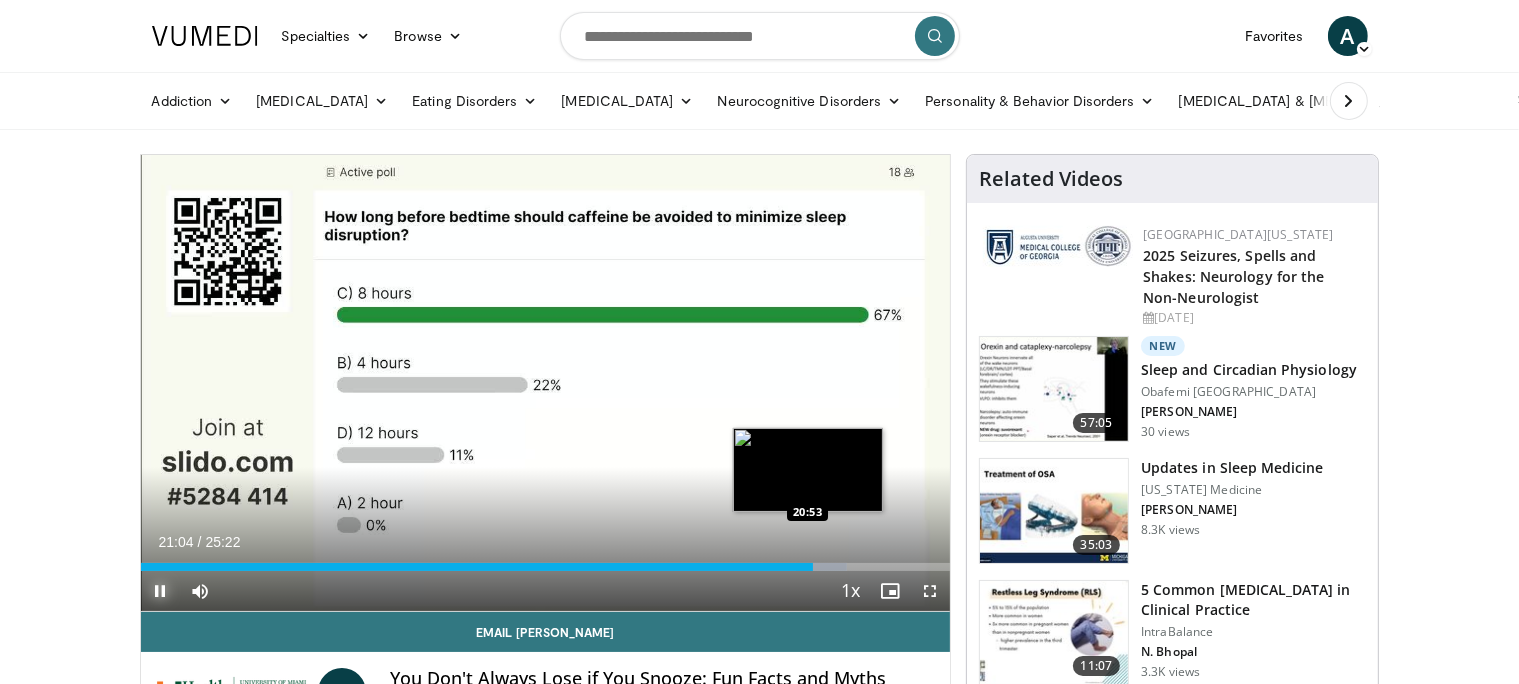 click on "21:05" at bounding box center (477, 567) 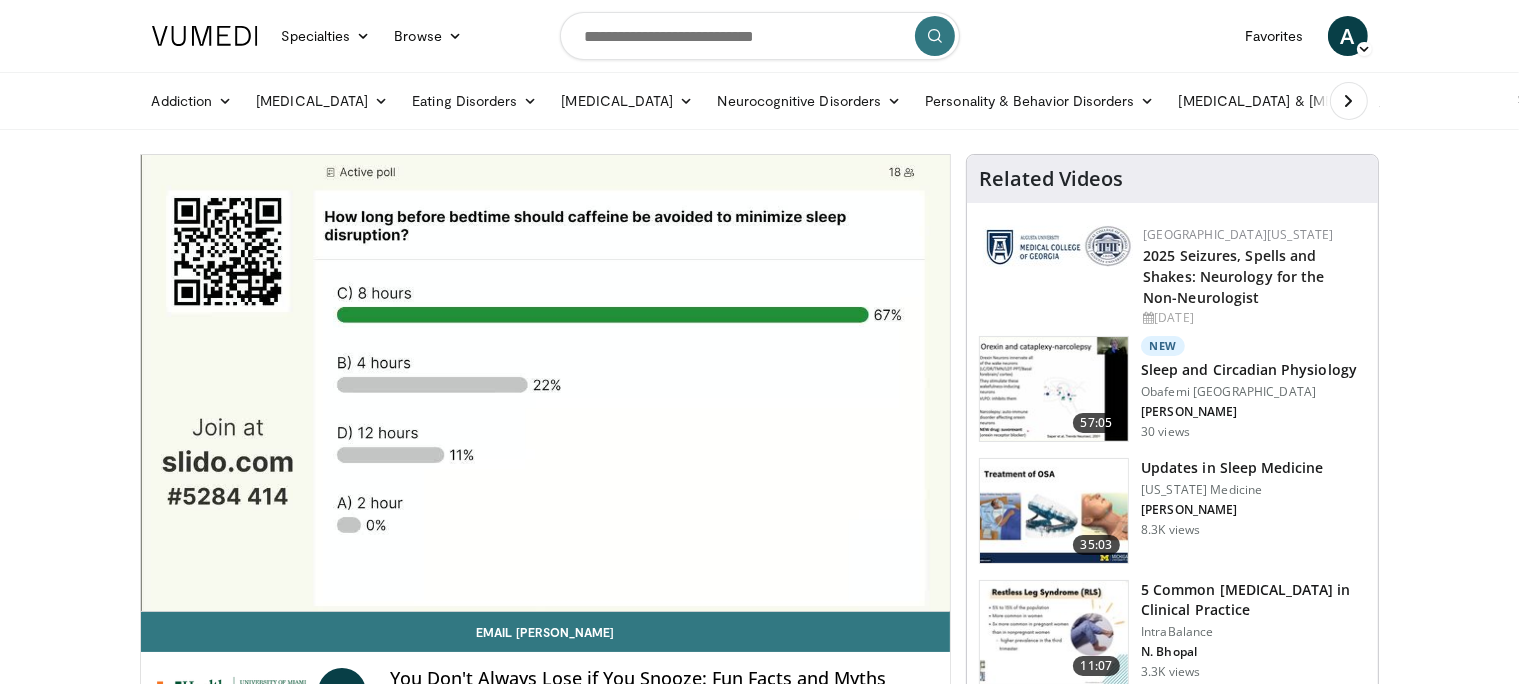 click on "**********" at bounding box center [546, 383] 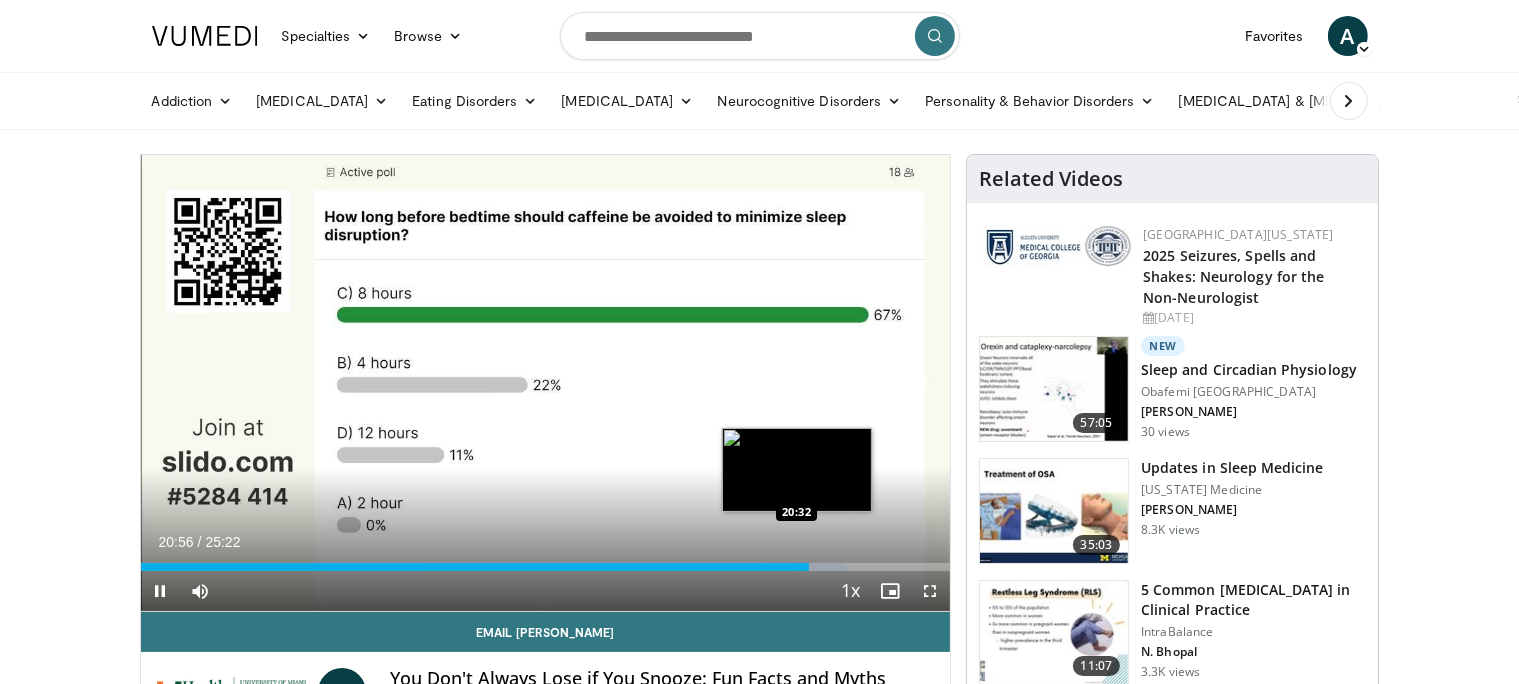 click on "20:56" at bounding box center (475, 567) 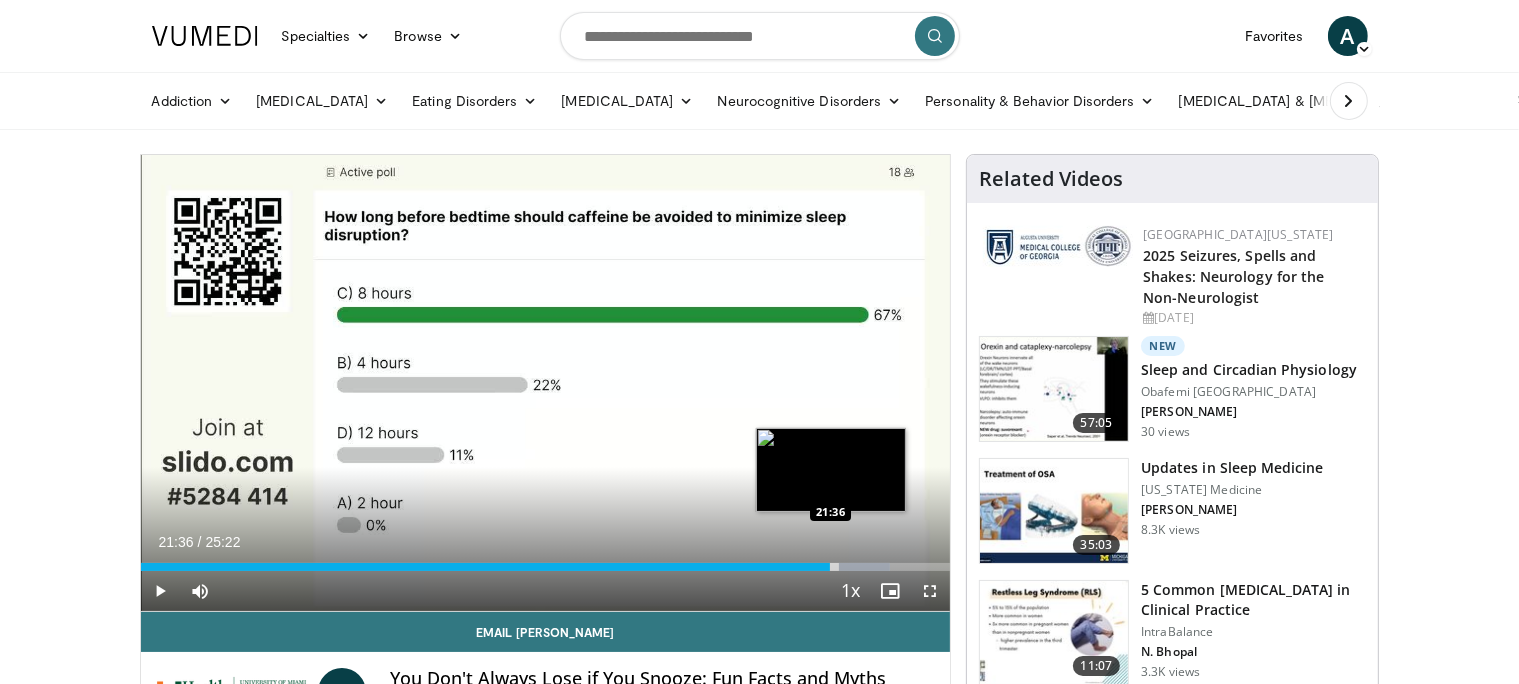 click on "22:28" at bounding box center [486, 567] 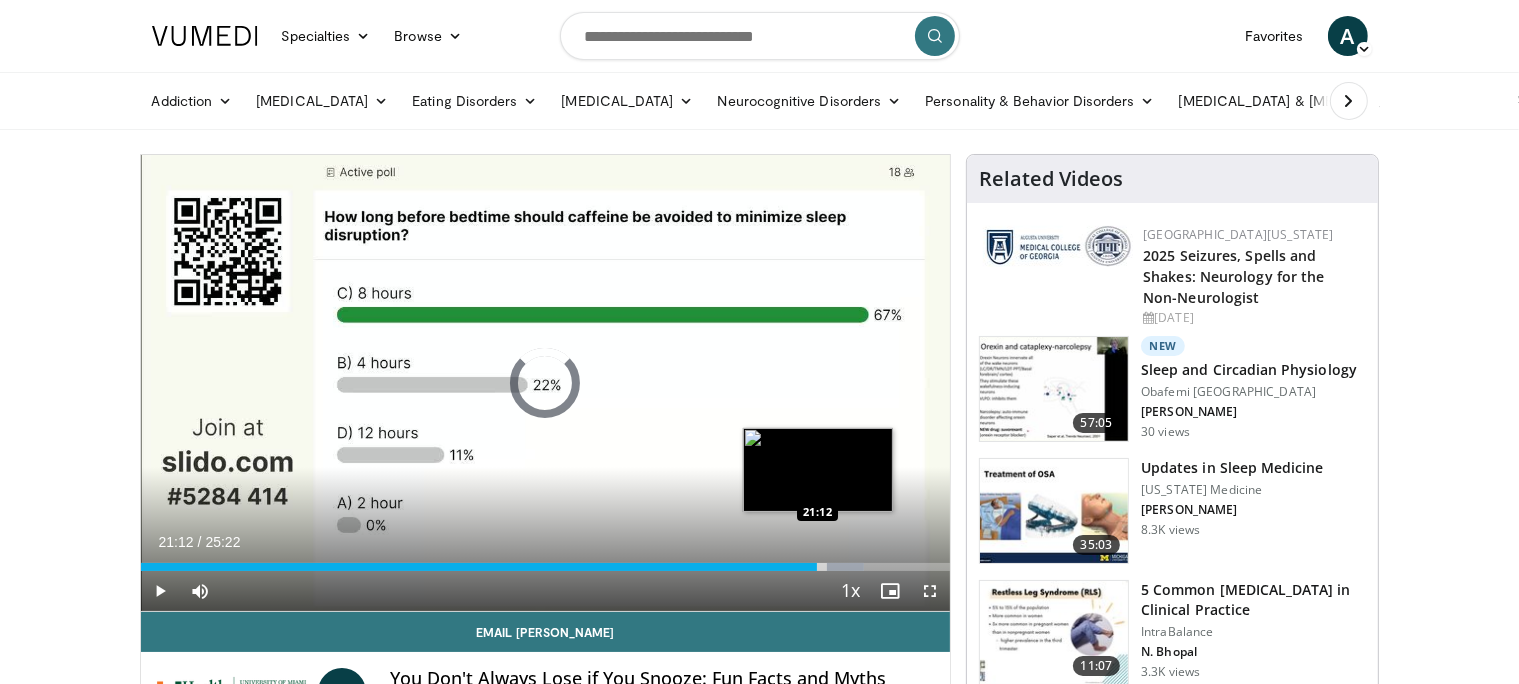 click on "Loaded :  89.42% 21:12 21:12" at bounding box center (546, 567) 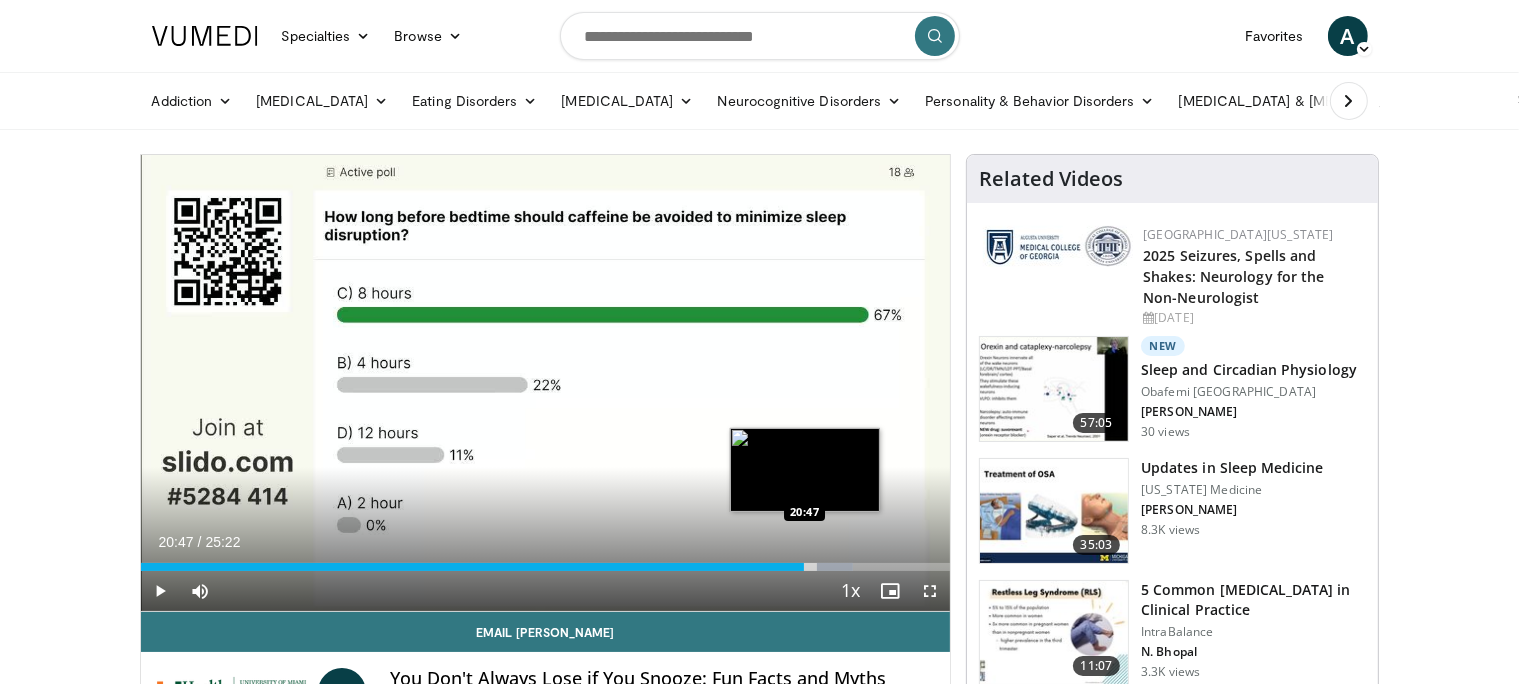 click on "21:16" at bounding box center [473, 567] 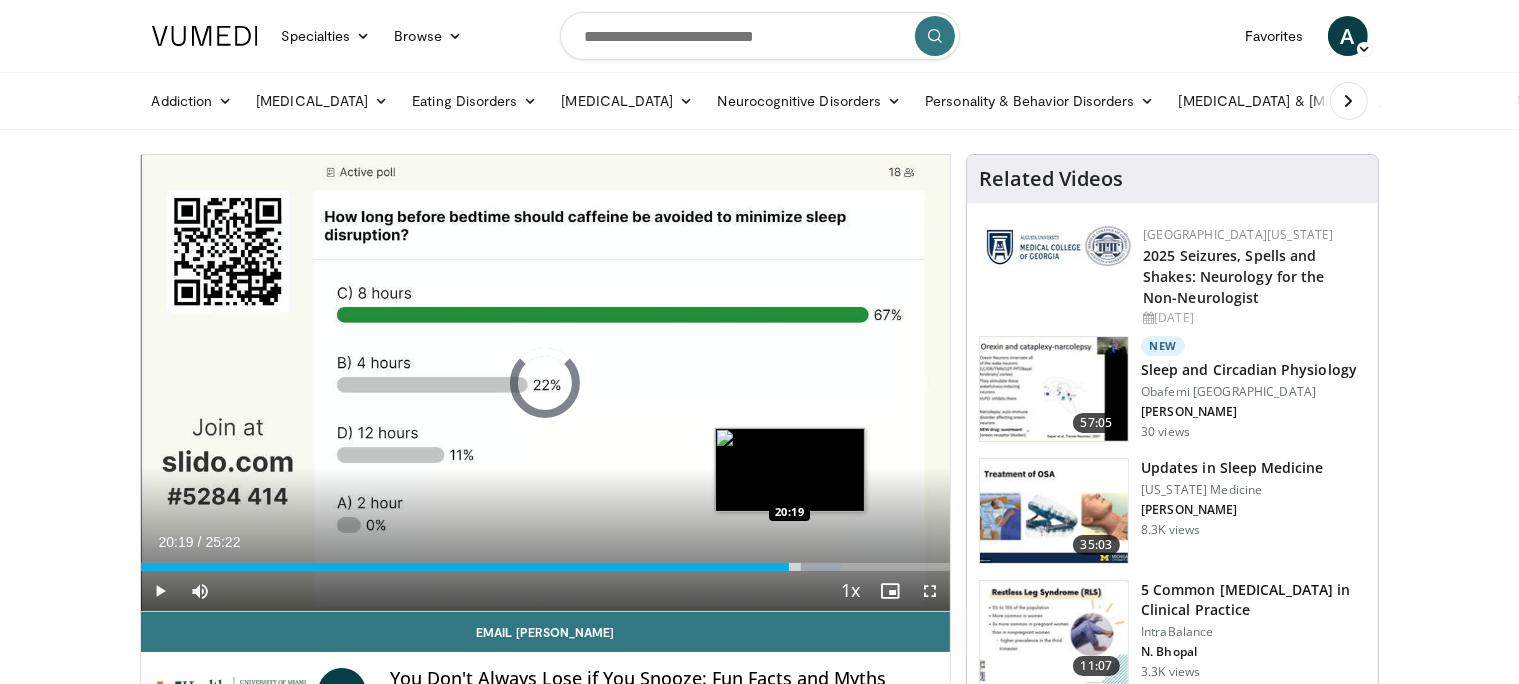 click on "Loaded :  86.66% 20:19 20:19" at bounding box center (546, 567) 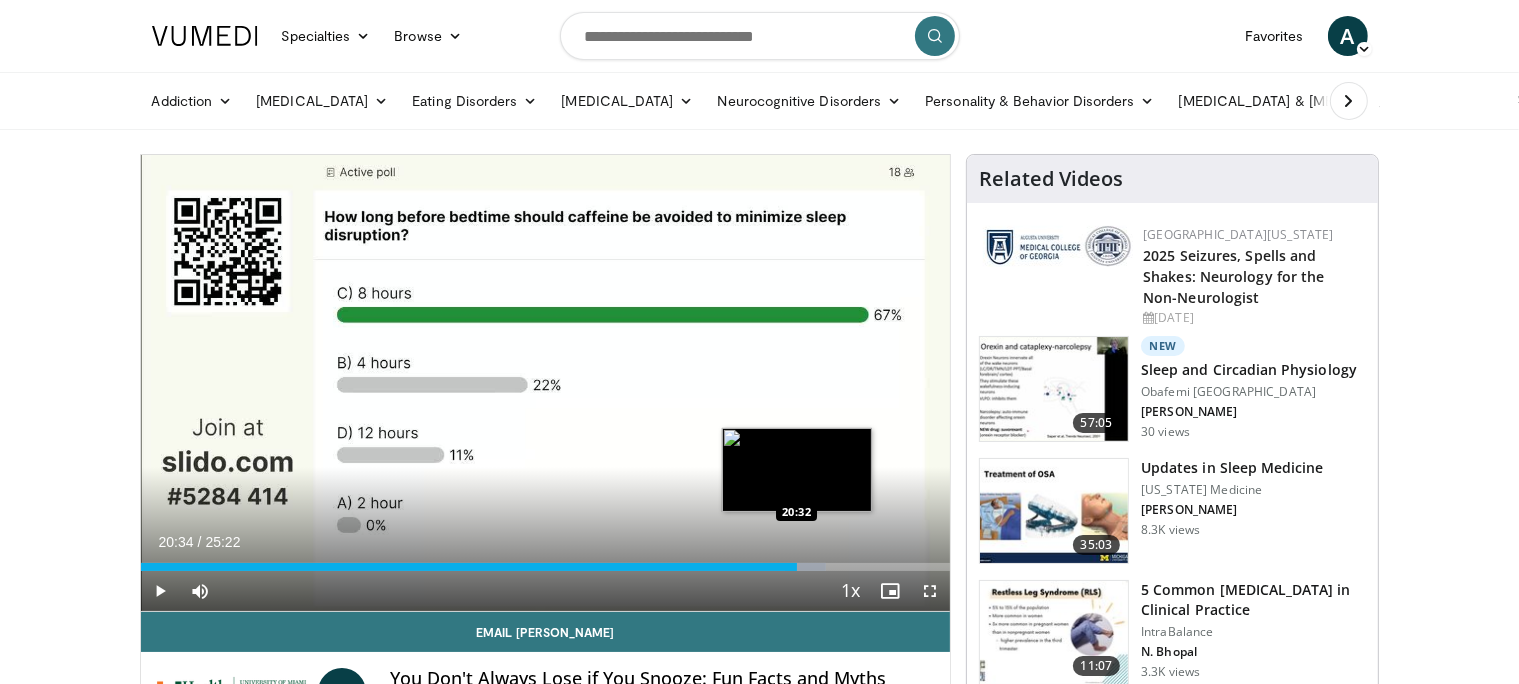 click on "Loaded :  84.71% 20:23 20:32" at bounding box center (546, 567) 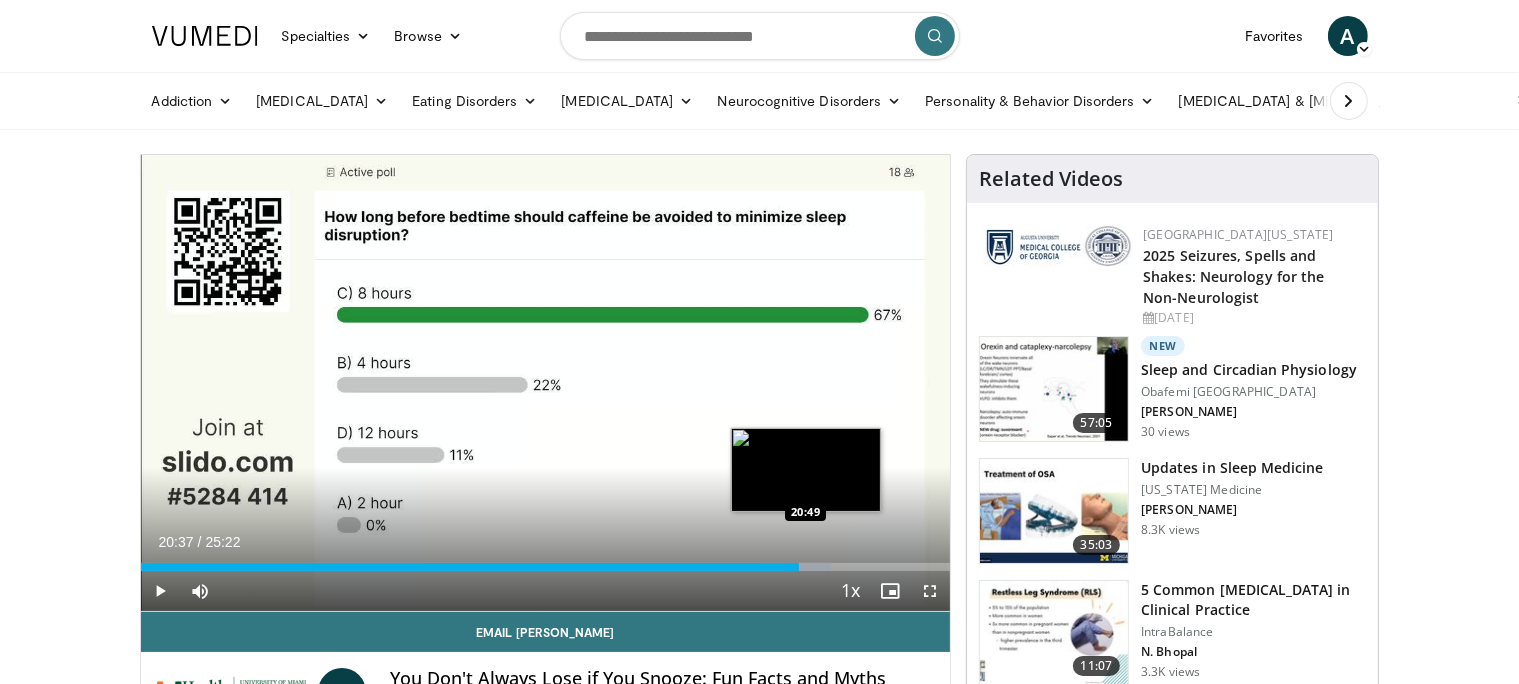 click on "Loaded :  85.36% 20:37 20:49" at bounding box center (546, 567) 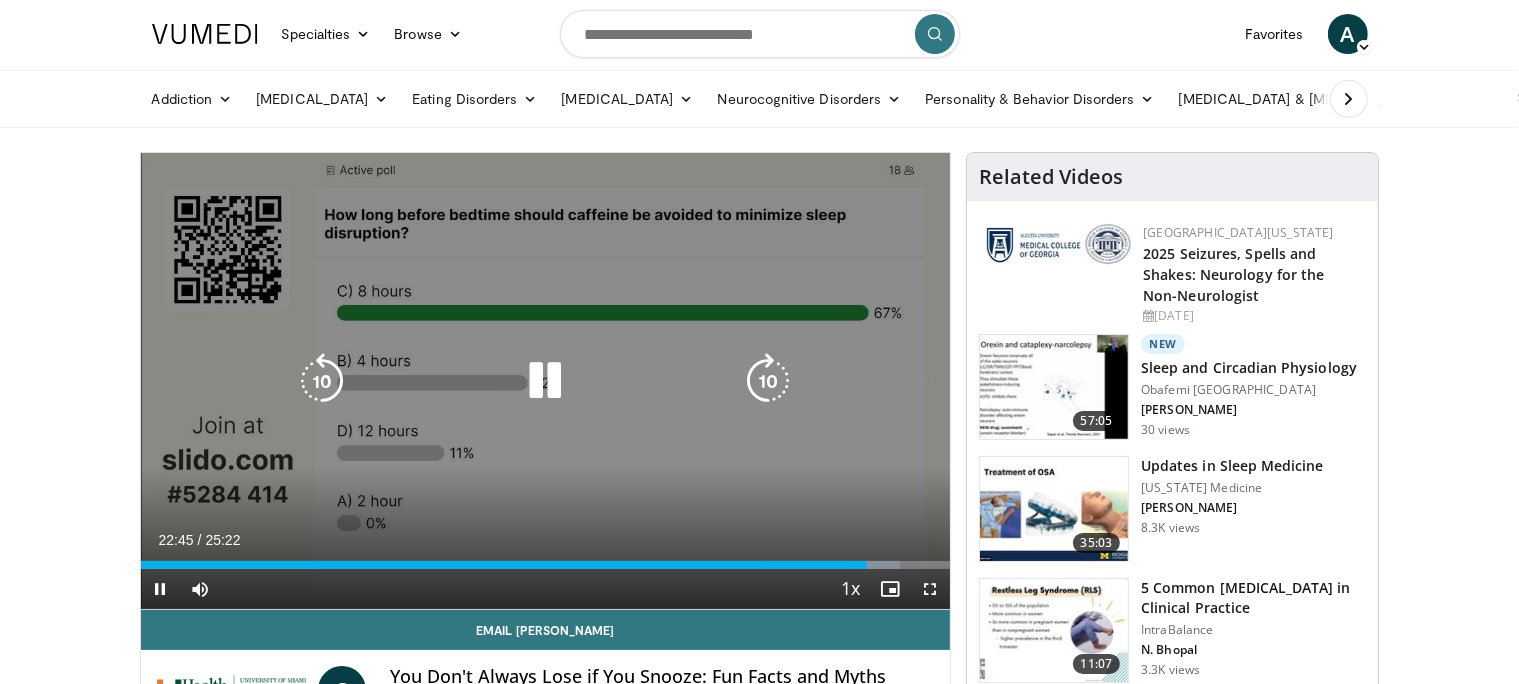 scroll, scrollTop: 0, scrollLeft: 0, axis: both 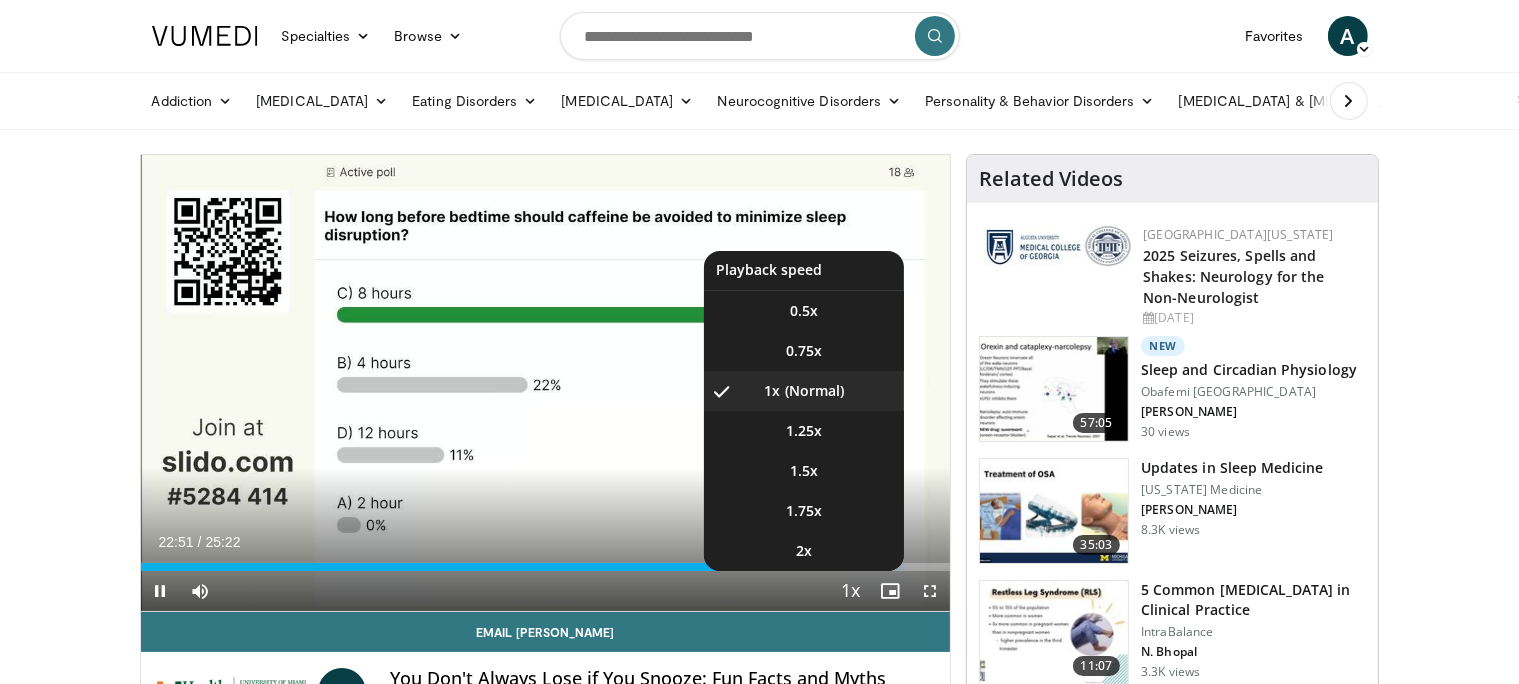 click on "Playback Rate" at bounding box center (850, 591) 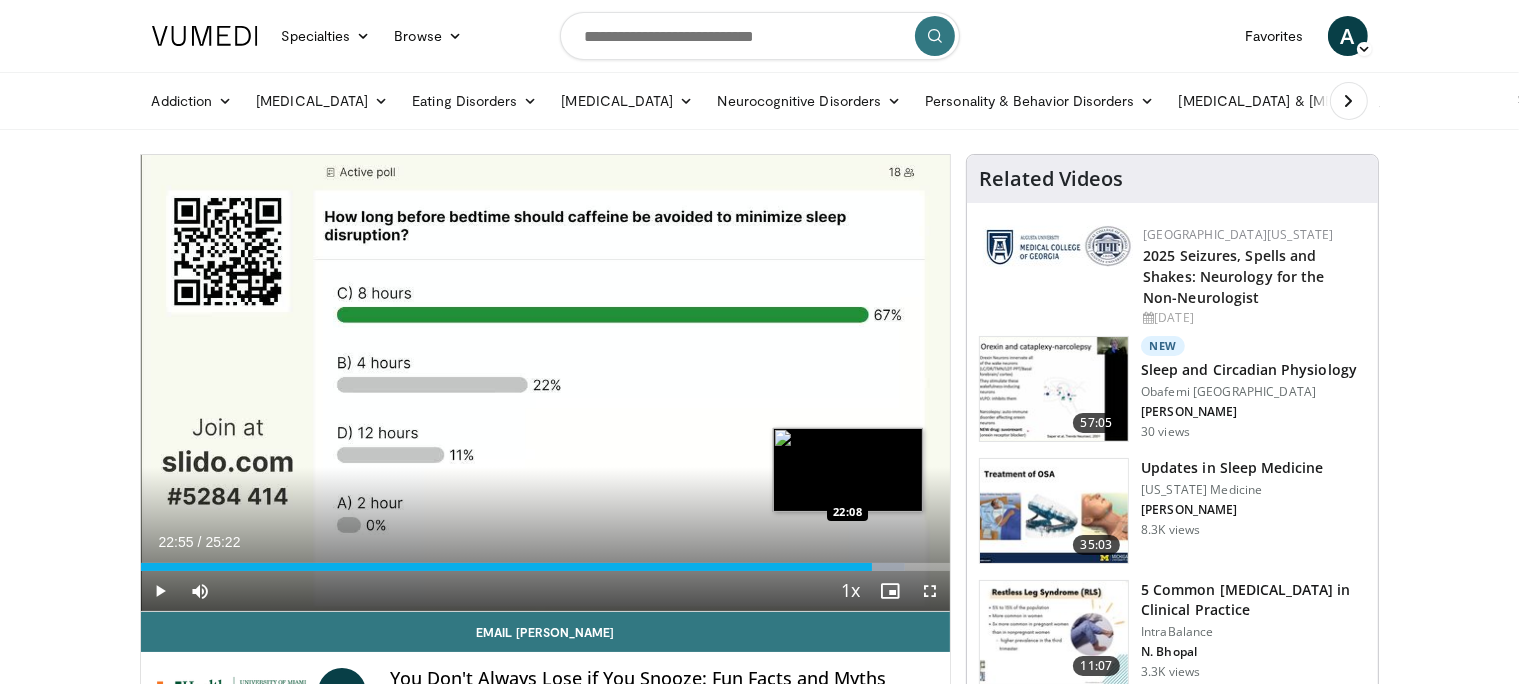 click on "22:55" at bounding box center [507, 567] 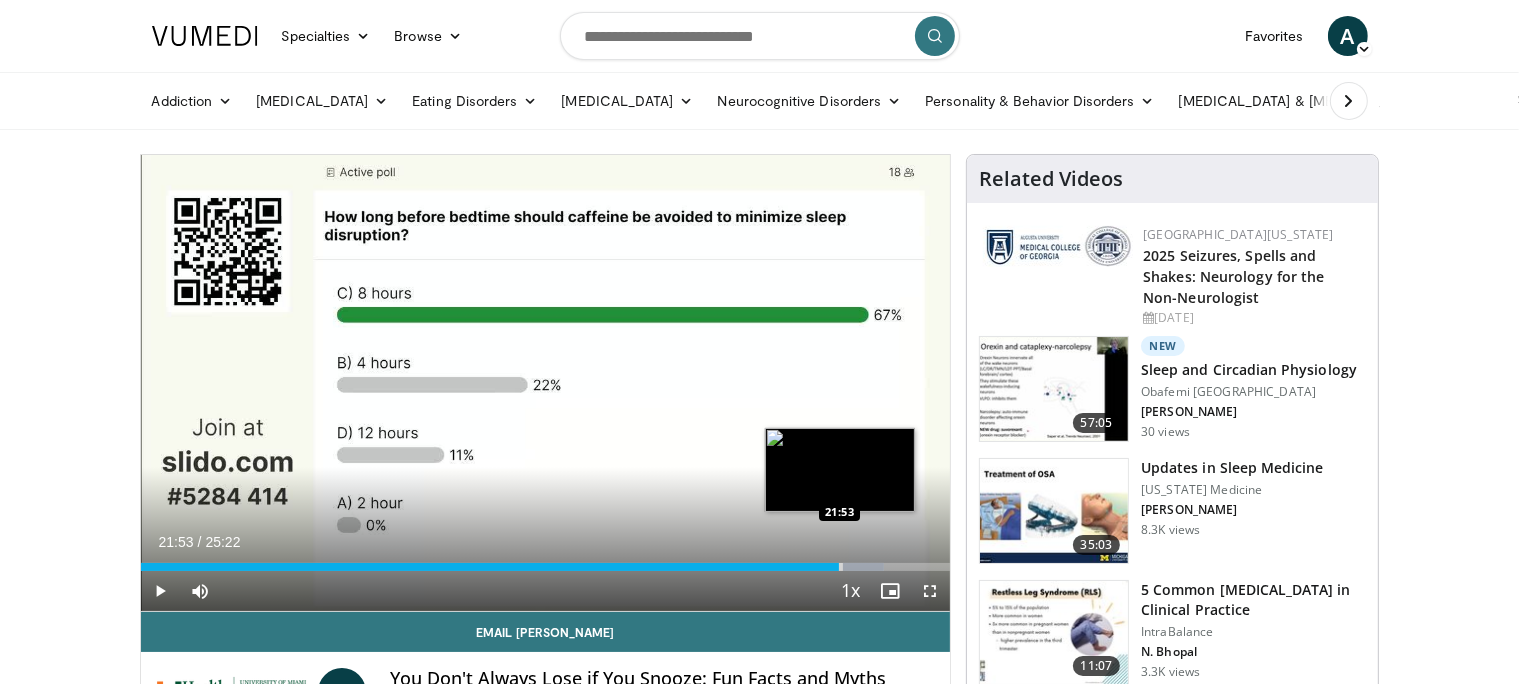 click on "Loaded :  91.87% 21:53 21:53" at bounding box center [546, 567] 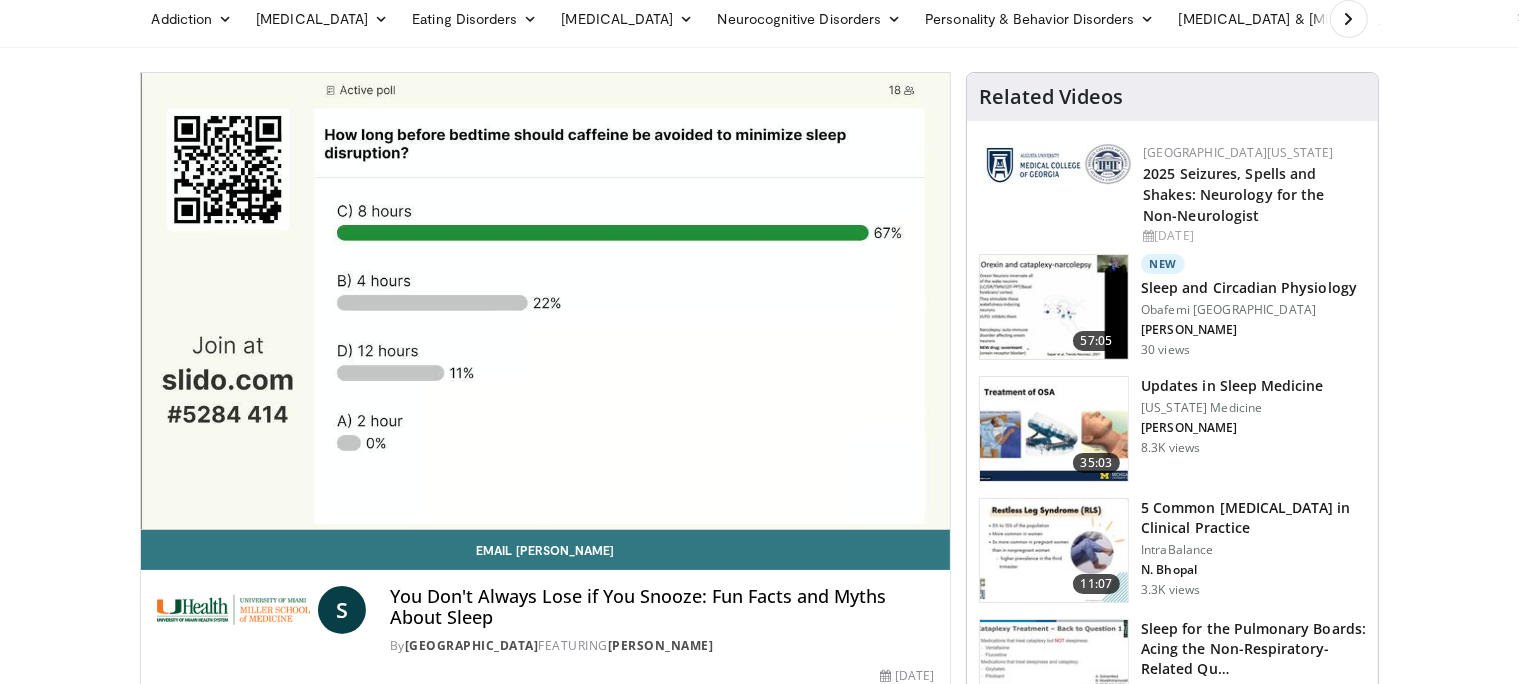 scroll, scrollTop: 105, scrollLeft: 0, axis: vertical 